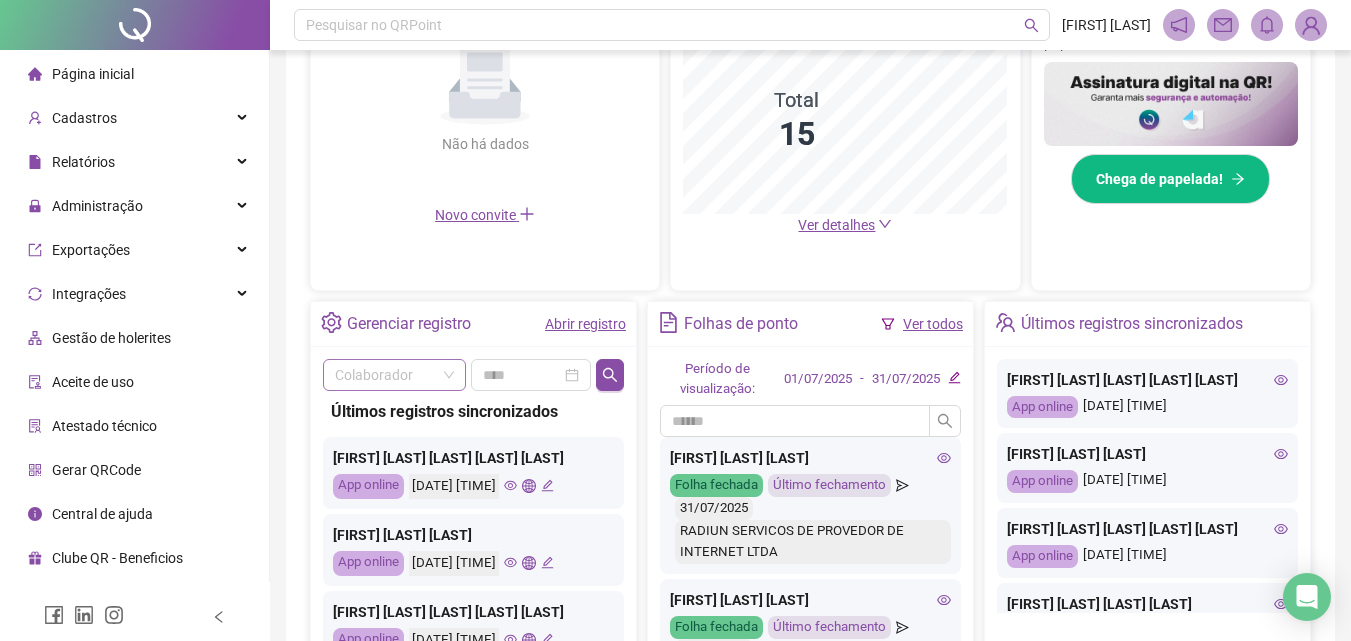scroll, scrollTop: 600, scrollLeft: 0, axis: vertical 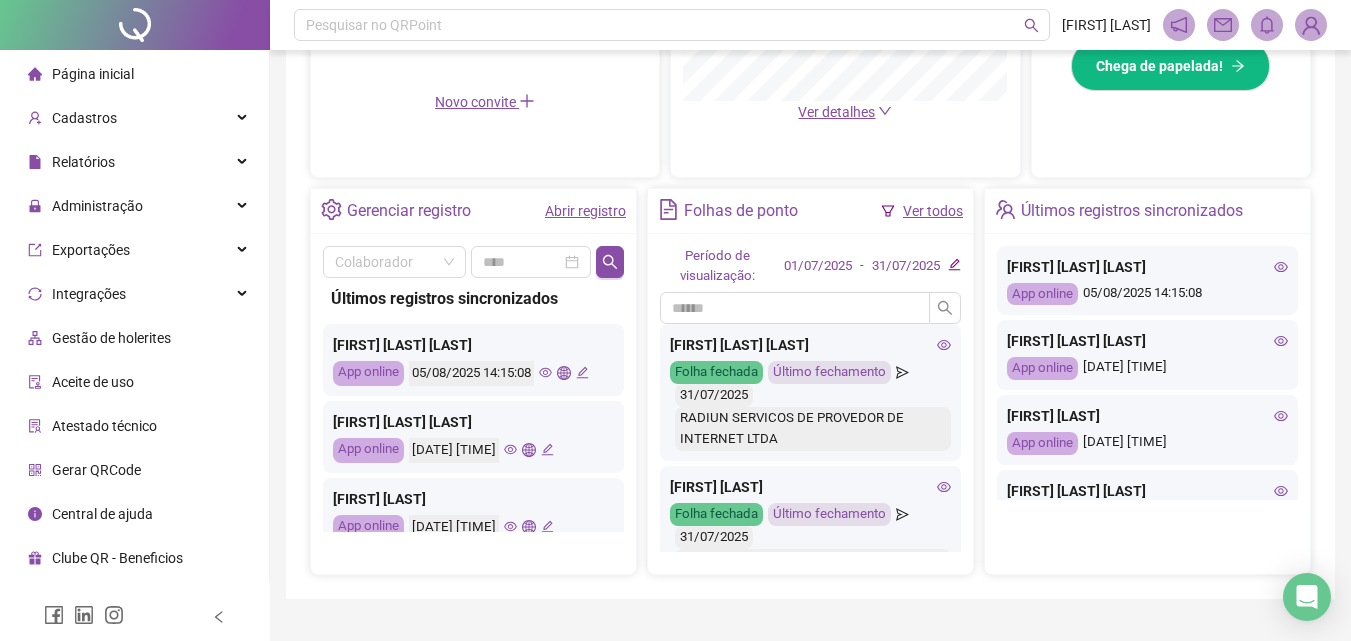 click on "Abrir registro" at bounding box center [585, 211] 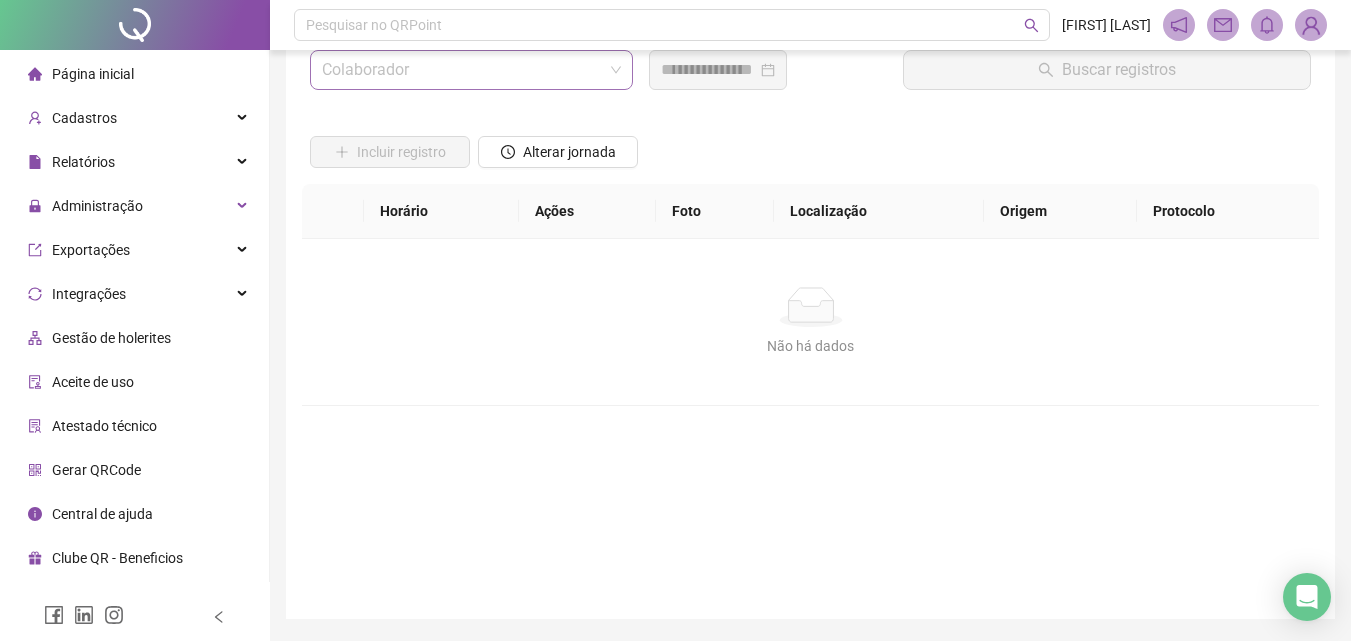scroll, scrollTop: 0, scrollLeft: 0, axis: both 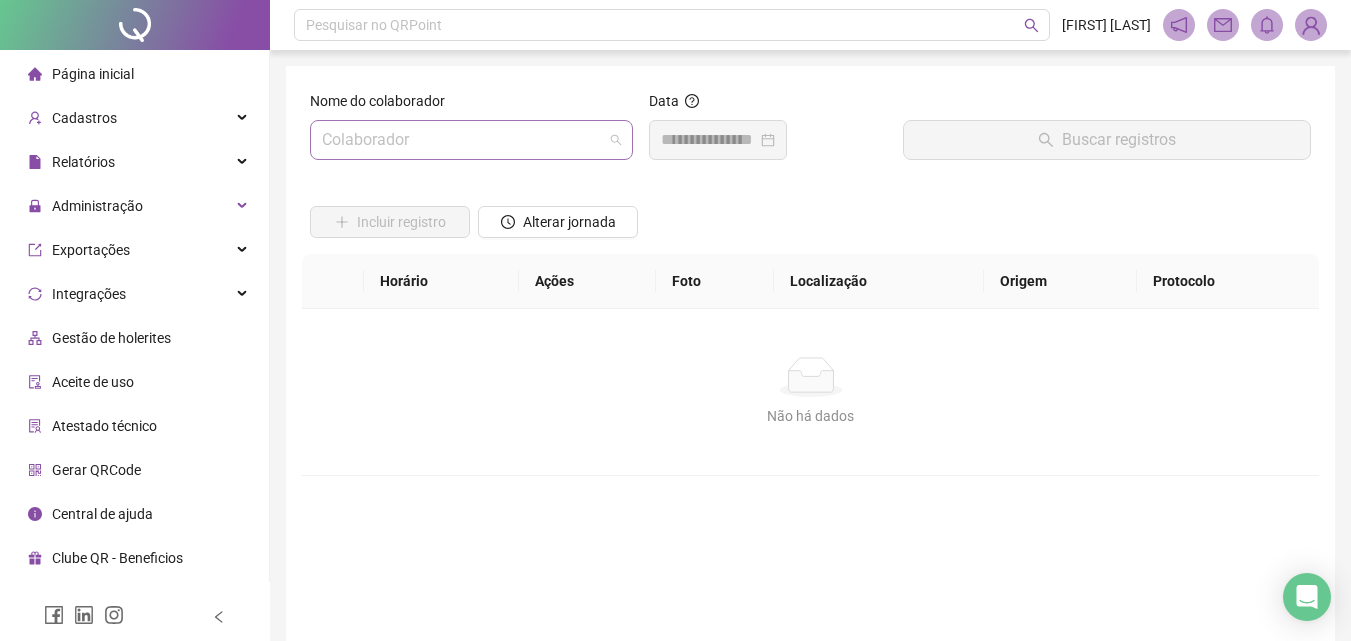 click at bounding box center [462, 140] 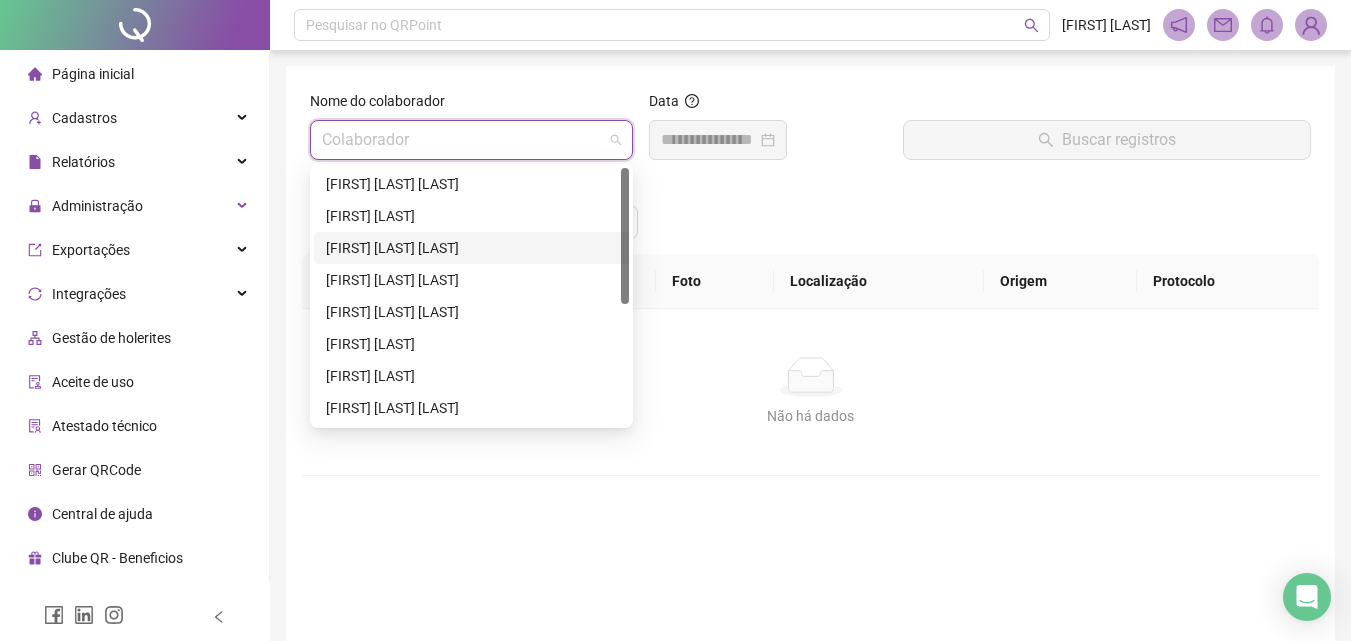click on "[FIRST] [LAST] [LAST]" at bounding box center (471, 248) 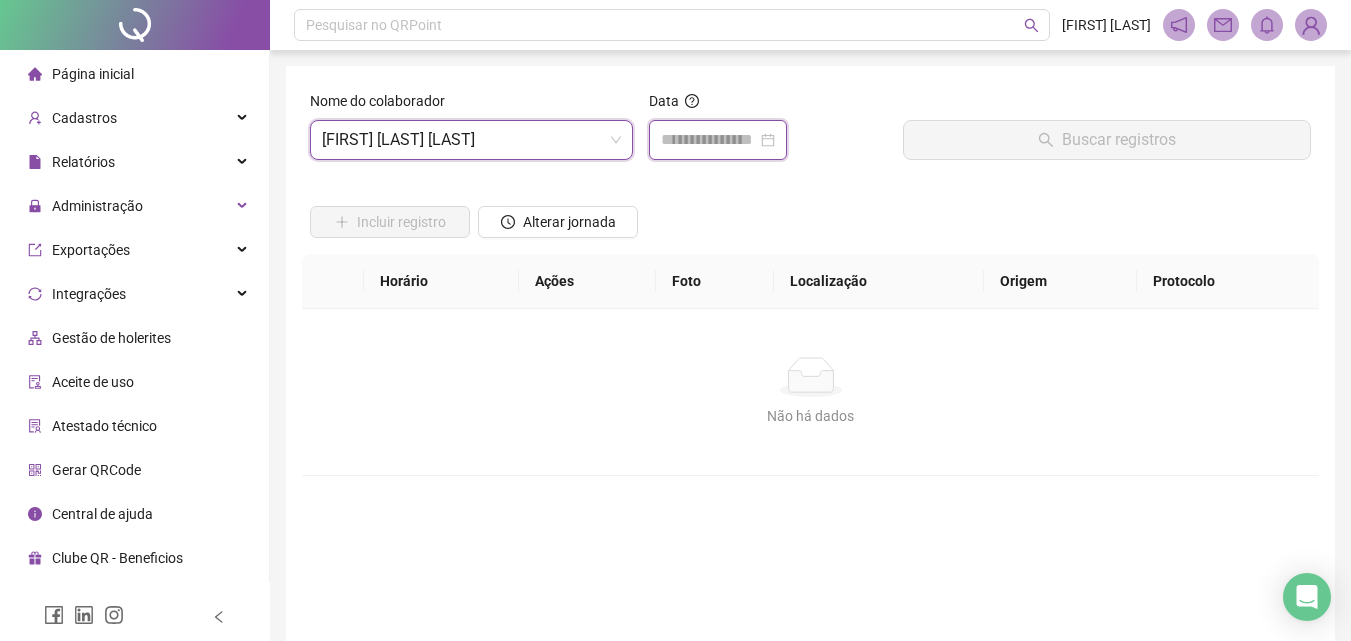 click at bounding box center [709, 140] 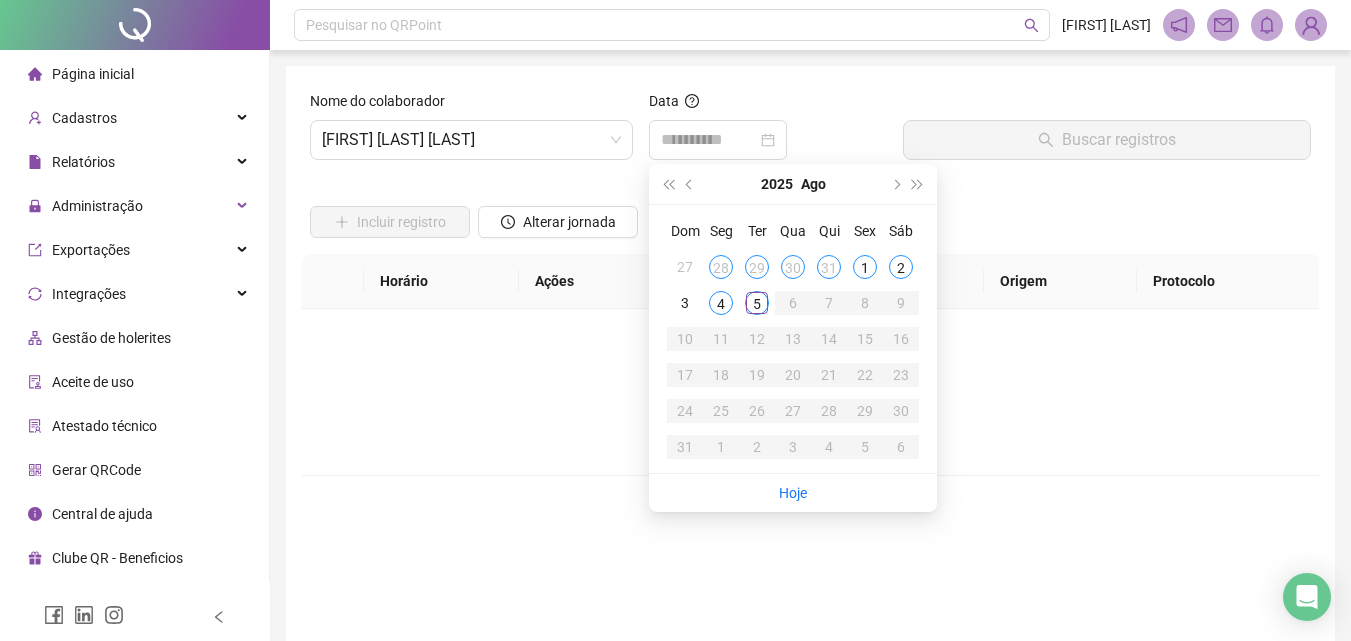 click on "5" at bounding box center [757, 303] 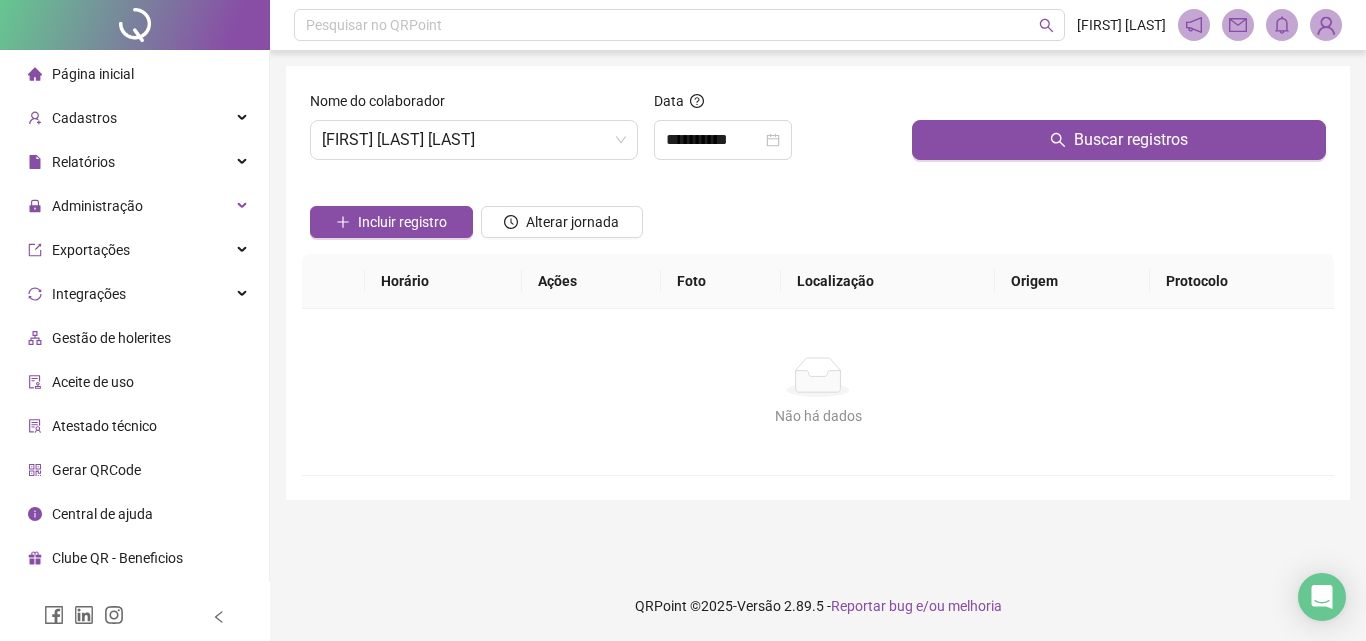 click on "Buscar registros" at bounding box center [1119, 133] 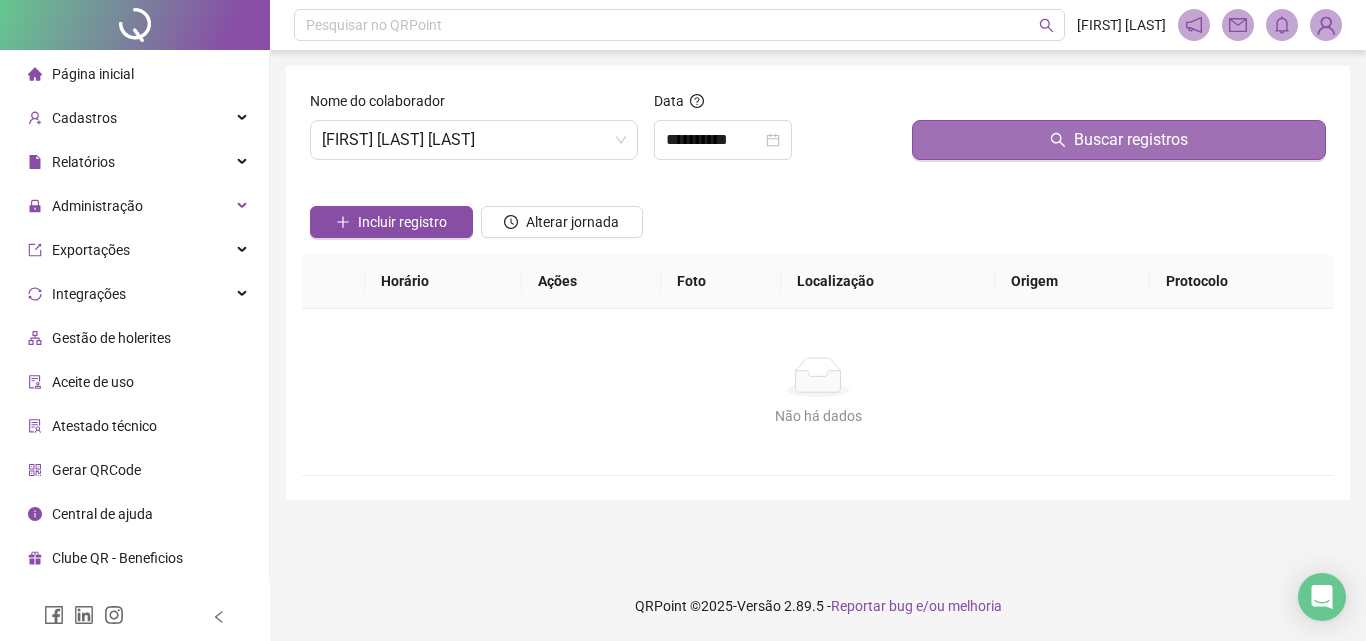 click on "Buscar registros" at bounding box center (1119, 140) 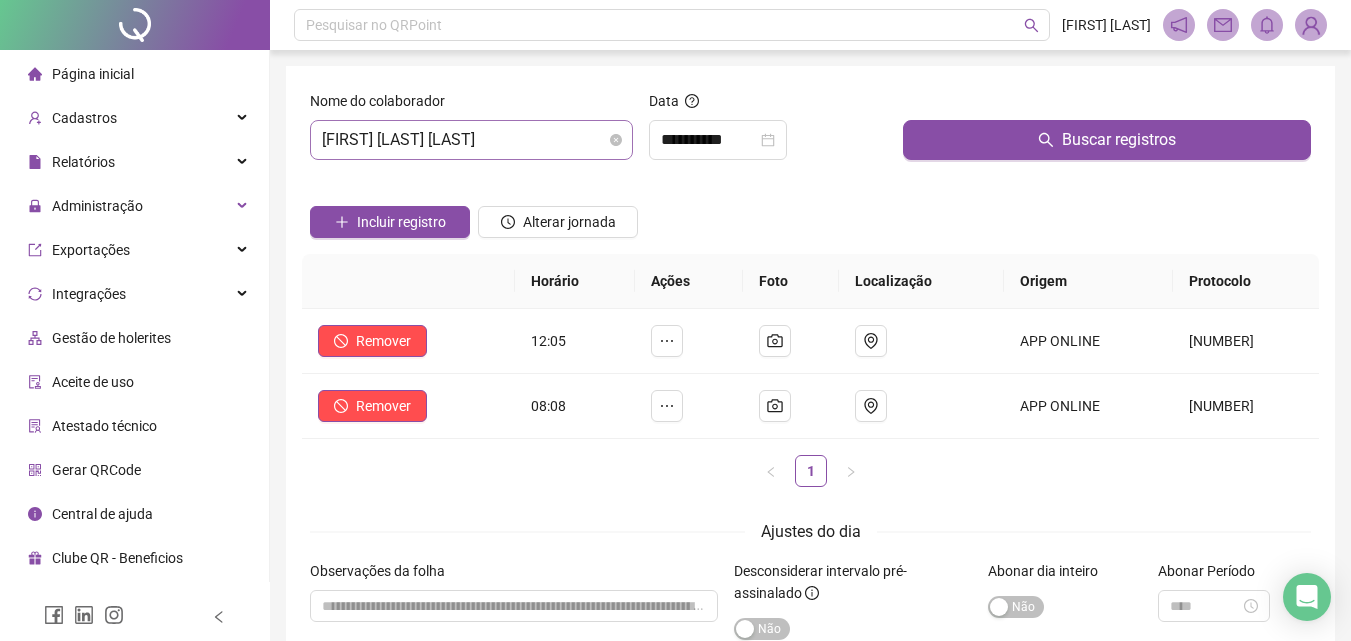 click on "[FIRST] [LAST] [LAST]" at bounding box center [471, 140] 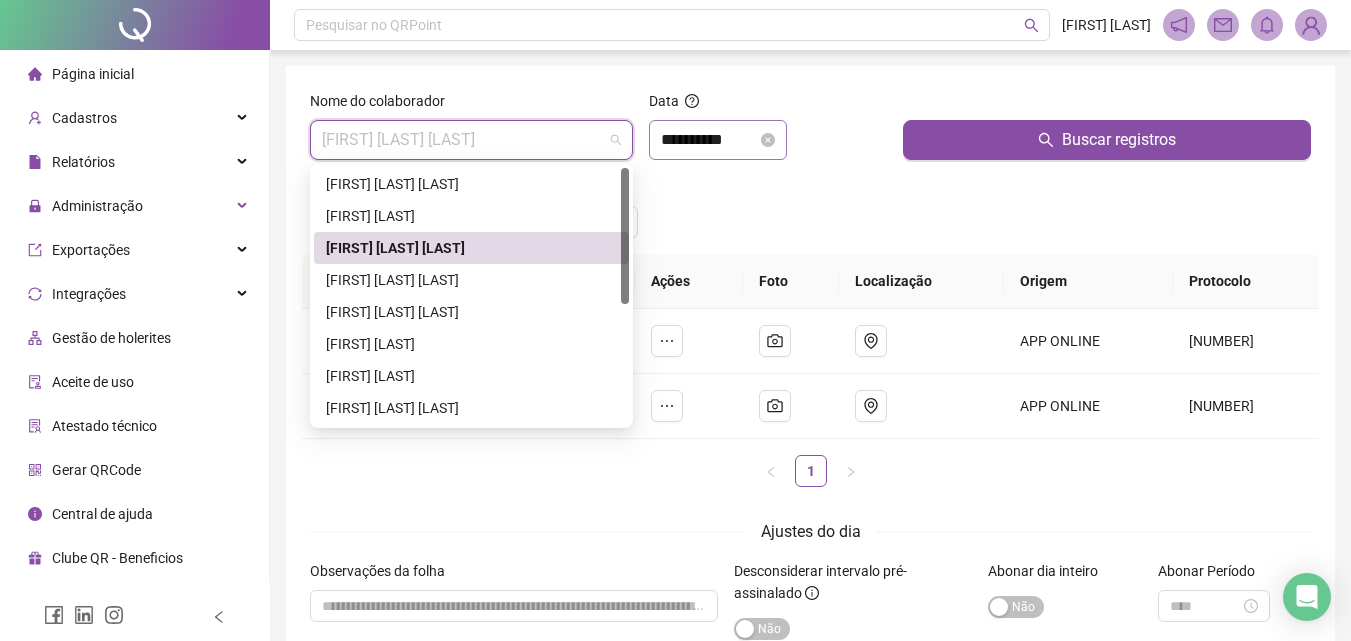 click on "**********" at bounding box center [718, 140] 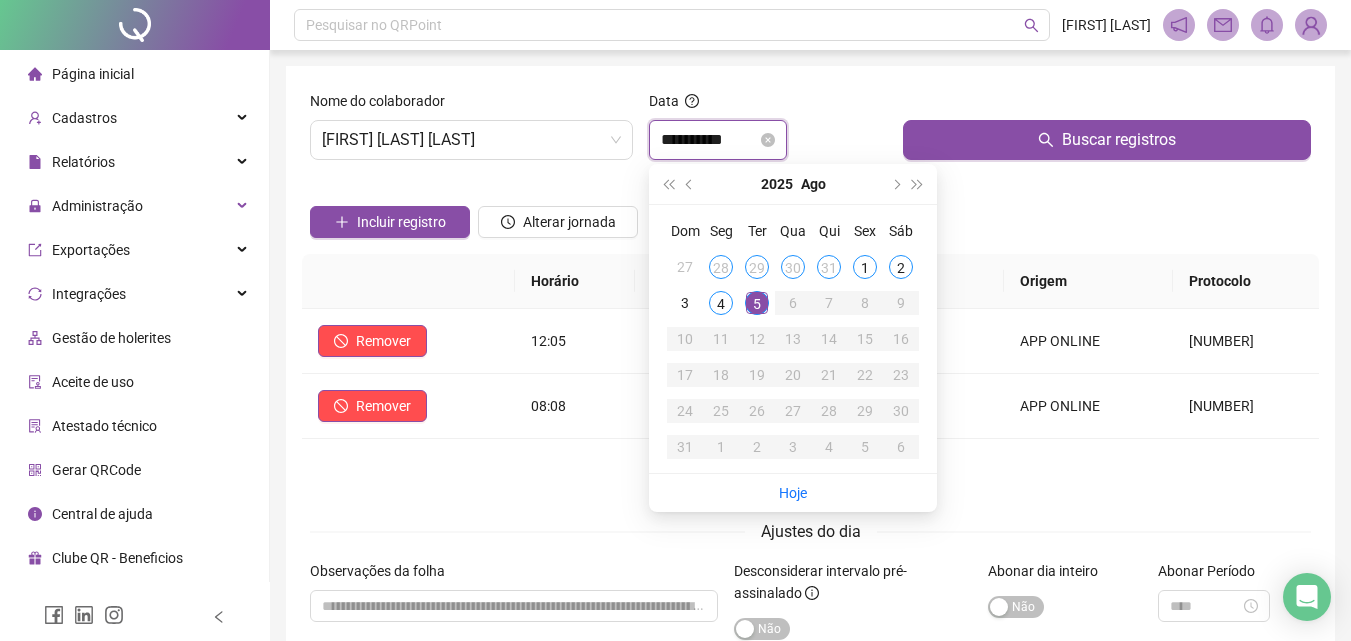 click on "**********" at bounding box center (709, 140) 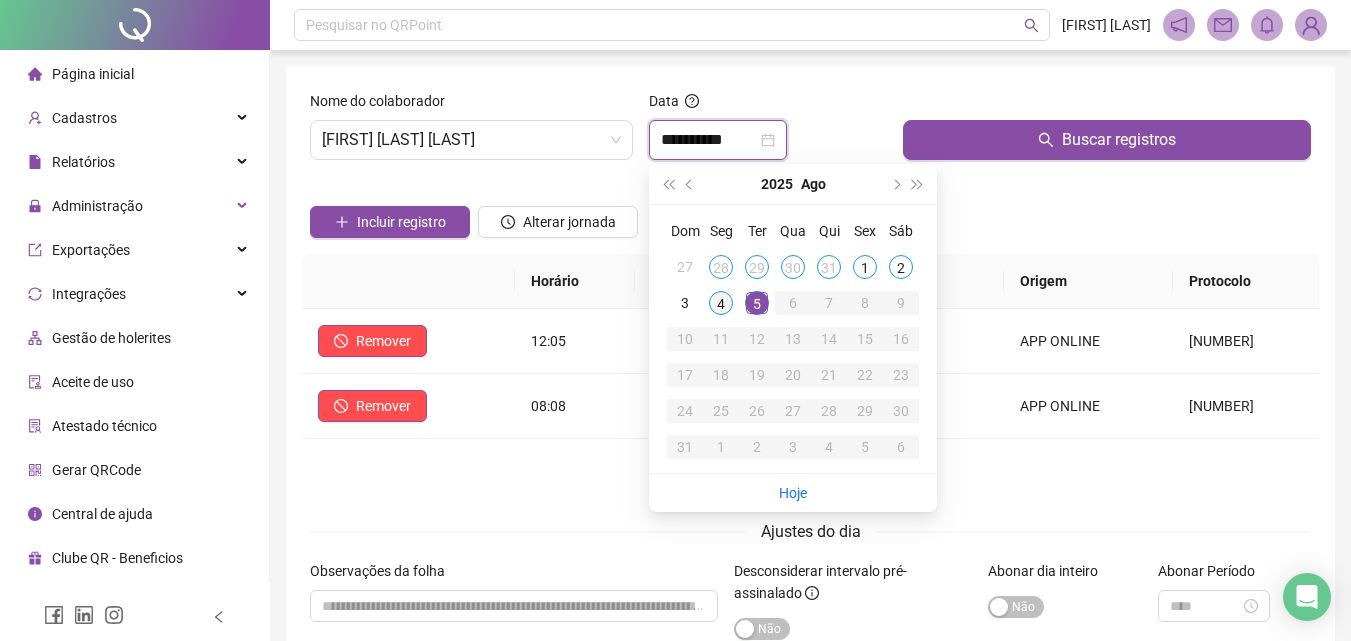 type on "**********" 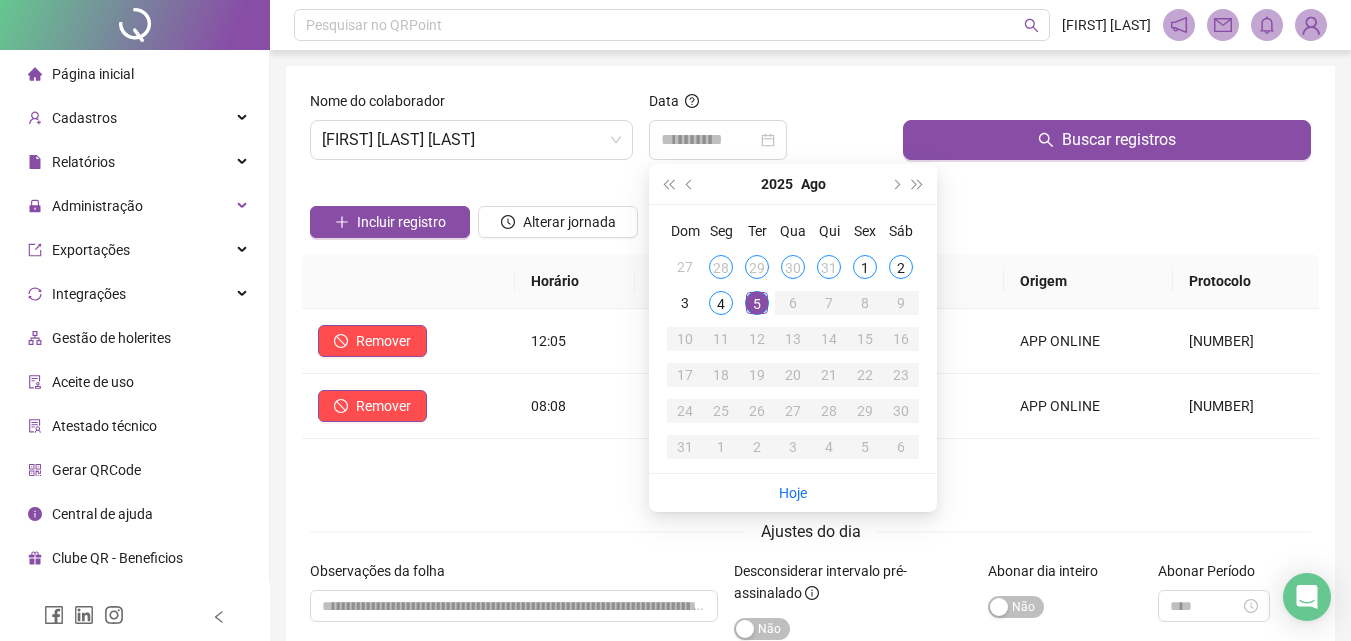 click on "4" at bounding box center (721, 303) 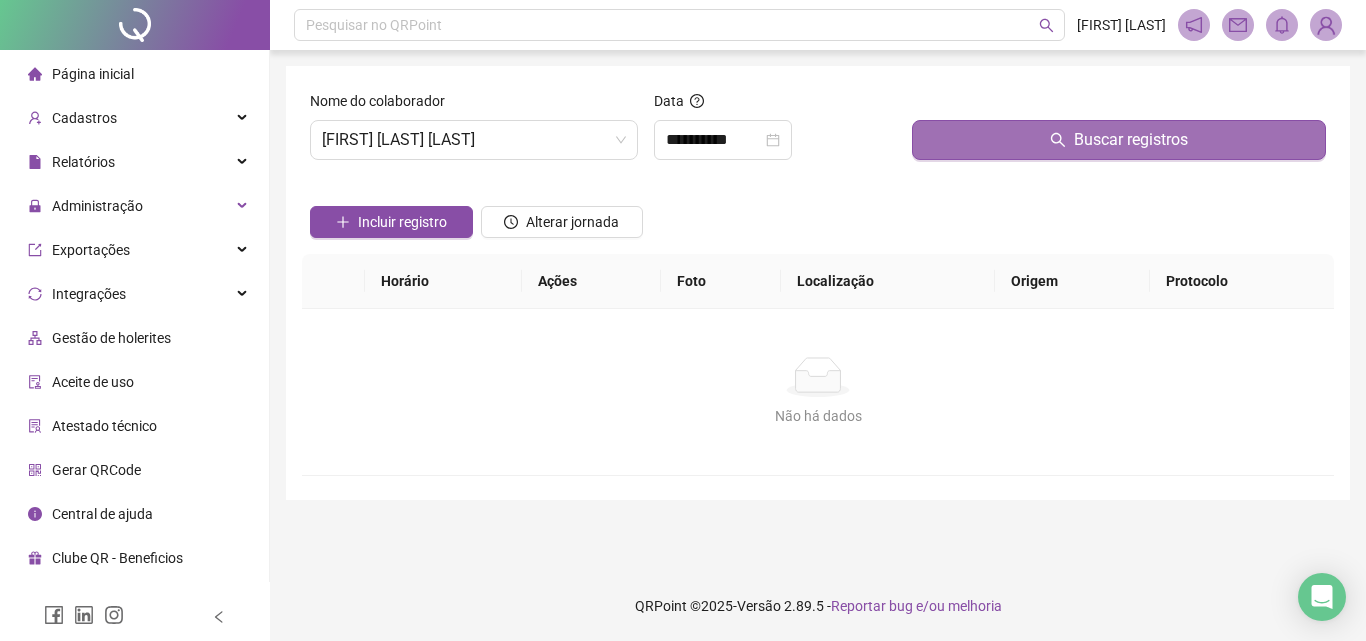click on "Buscar registros" at bounding box center [1119, 140] 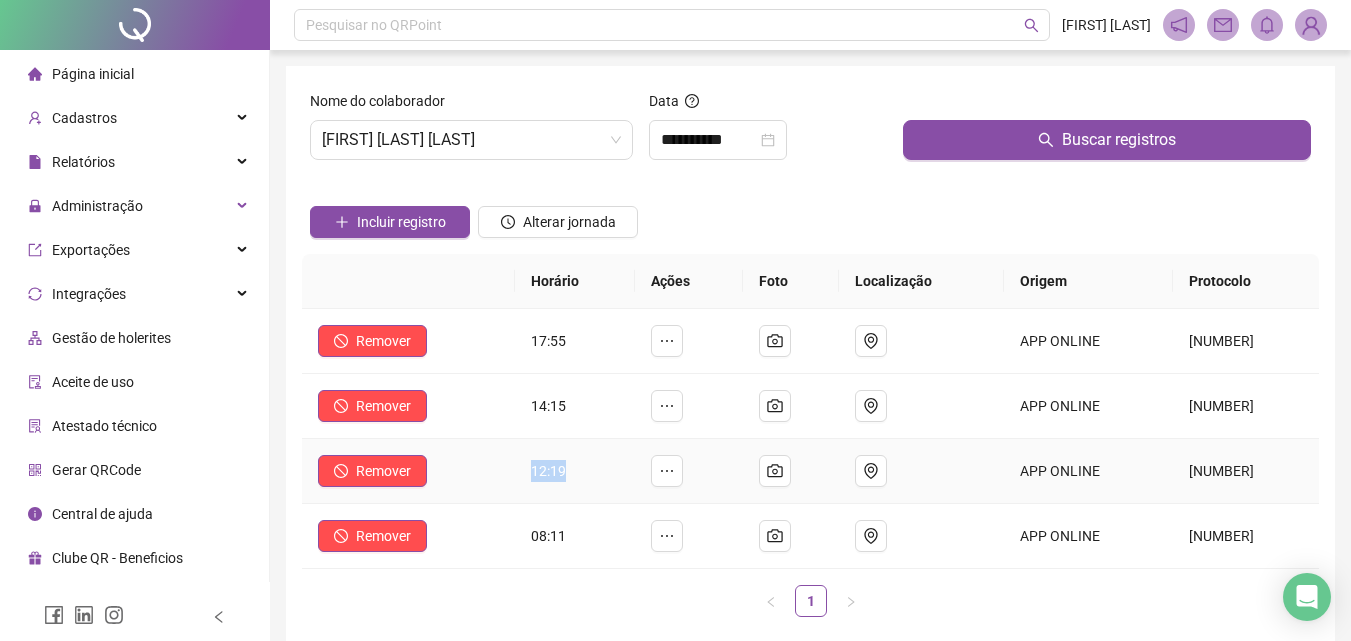 drag, startPoint x: 547, startPoint y: 467, endPoint x: 500, endPoint y: 467, distance: 47 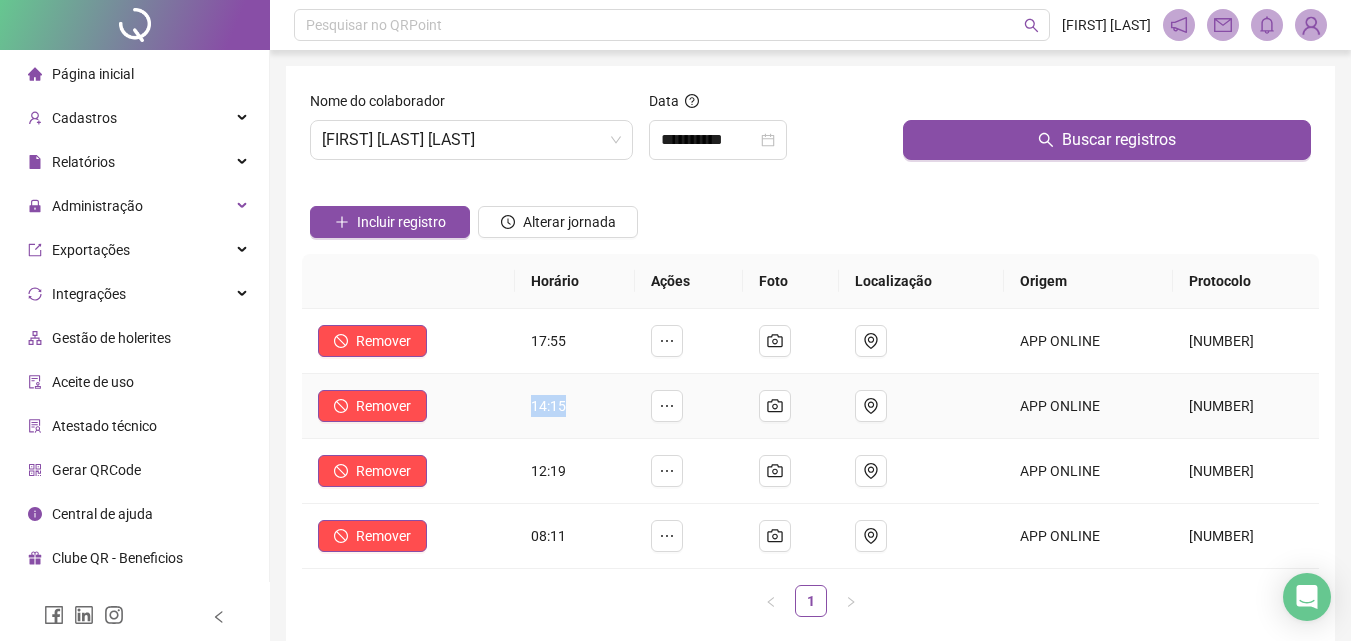 drag, startPoint x: 548, startPoint y: 408, endPoint x: 500, endPoint y: 403, distance: 48.259712 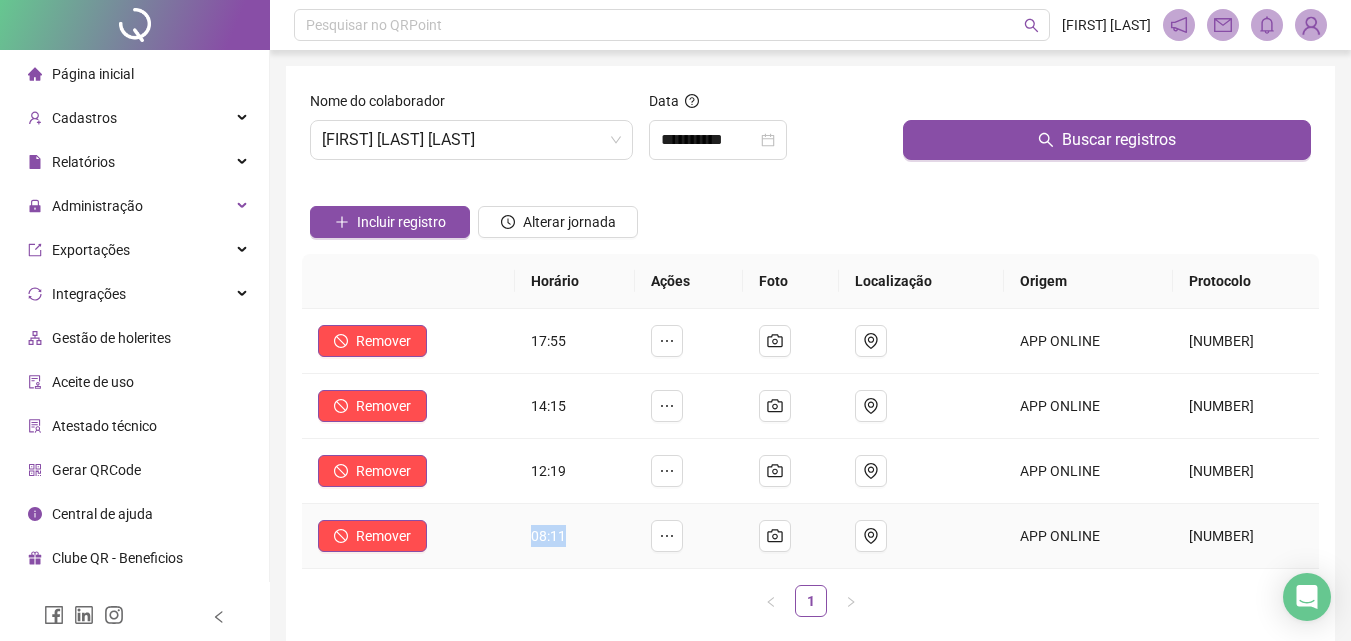 drag, startPoint x: 557, startPoint y: 546, endPoint x: 460, endPoint y: 537, distance: 97.41663 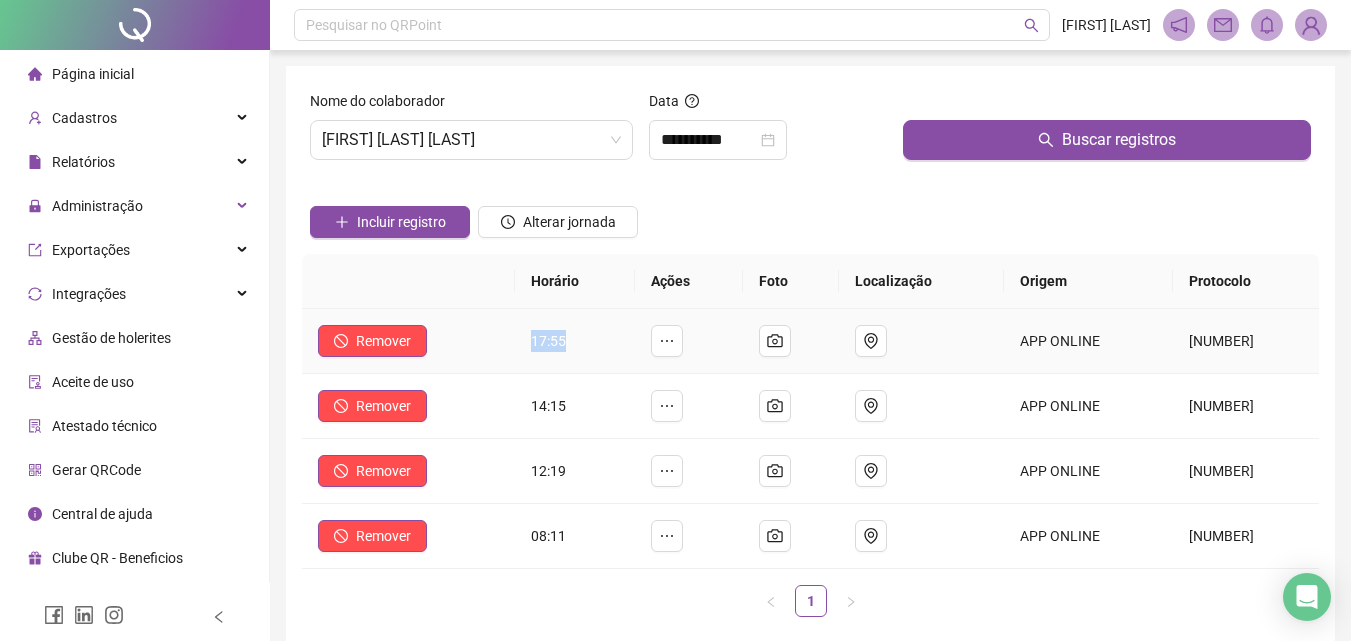 drag, startPoint x: 528, startPoint y: 337, endPoint x: 375, endPoint y: 318, distance: 154.17523 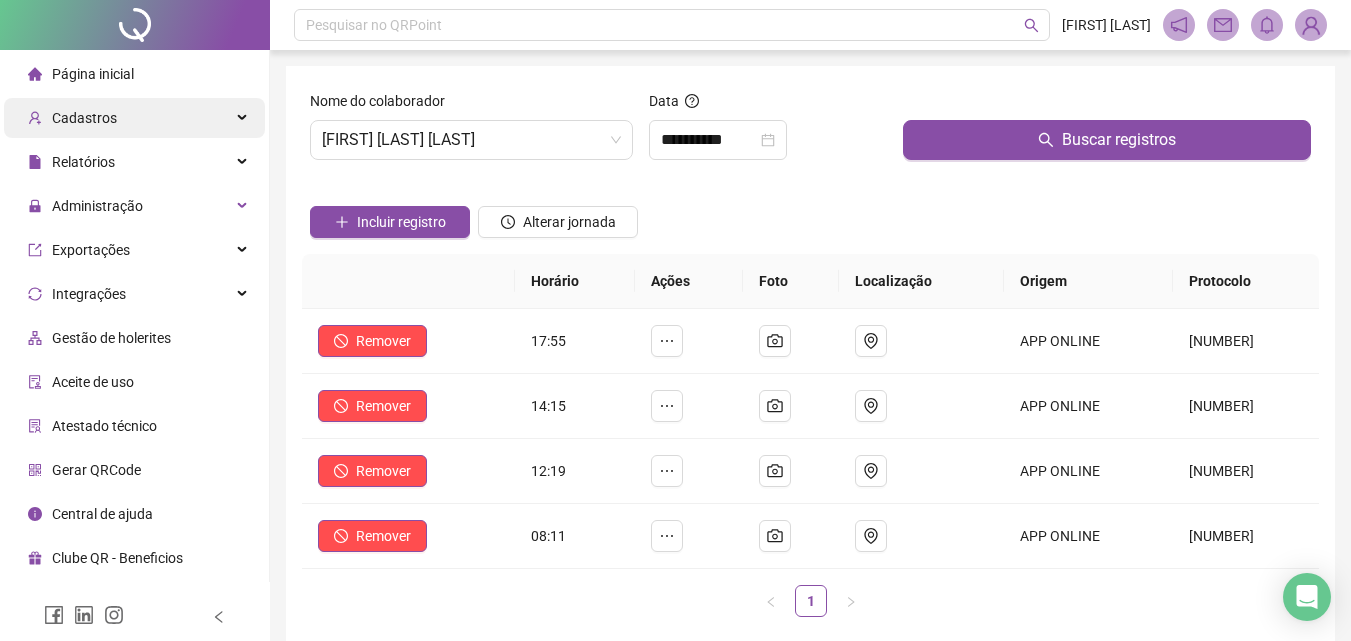 click on "Cadastros" at bounding box center (134, 118) 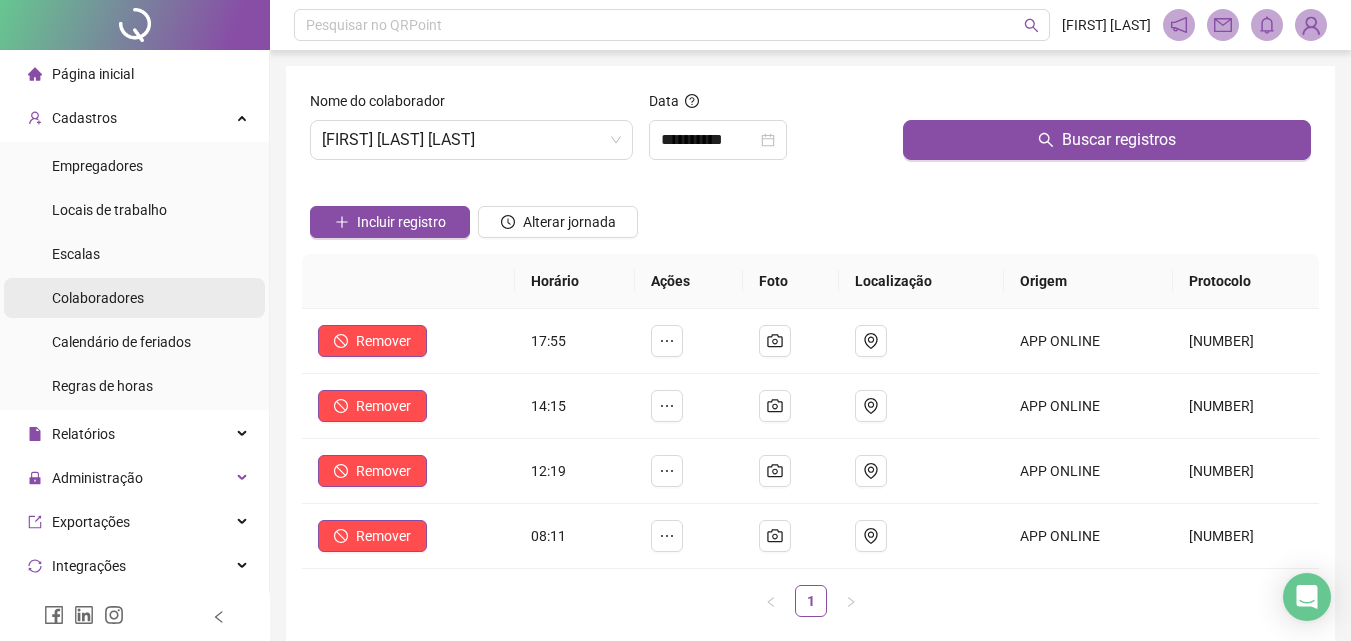 click on "Colaboradores" at bounding box center (98, 298) 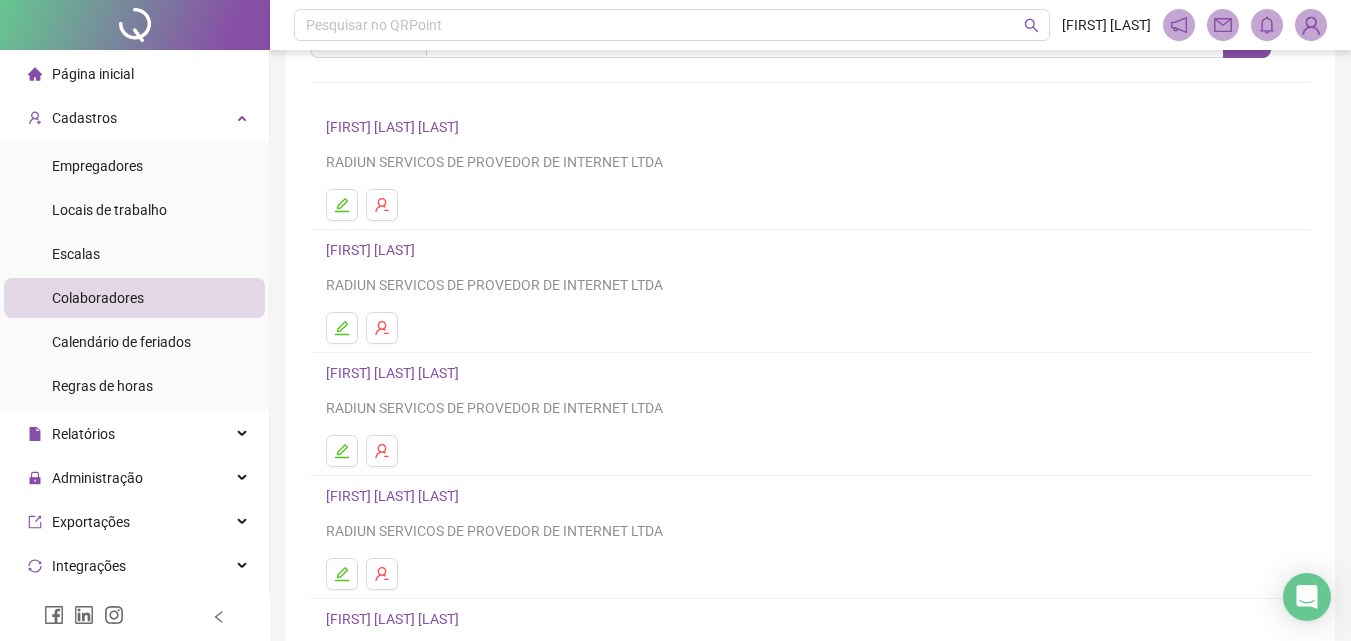 scroll, scrollTop: 200, scrollLeft: 0, axis: vertical 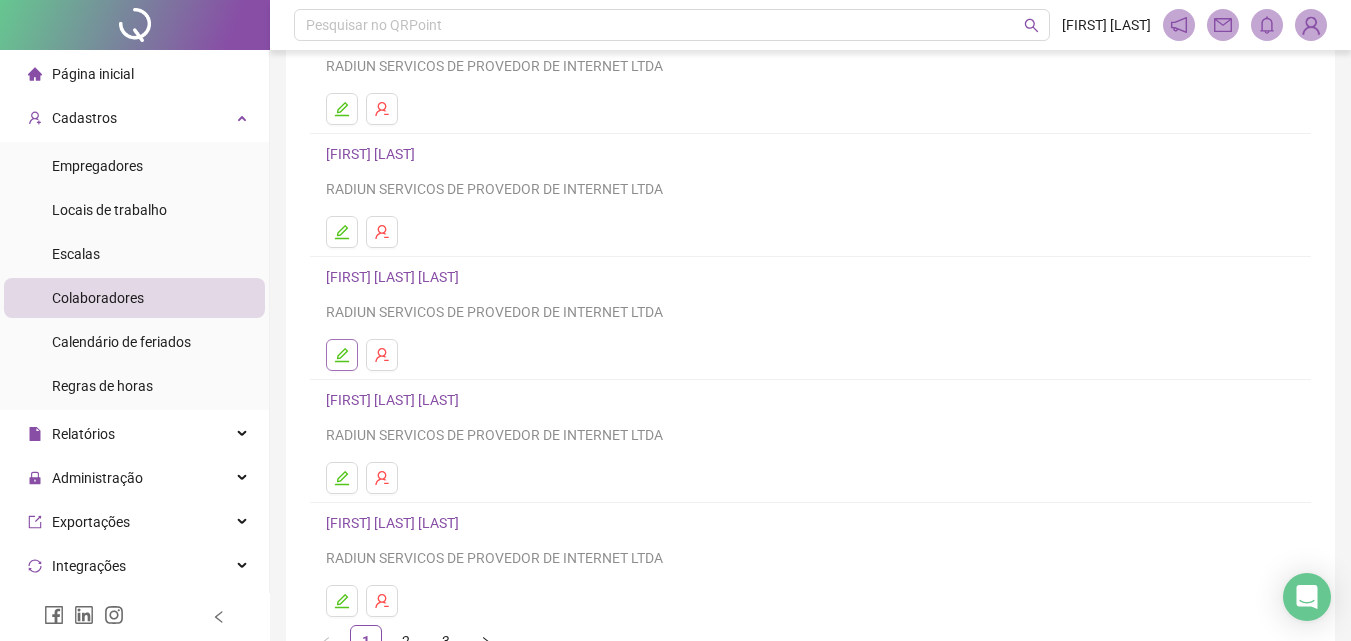 click 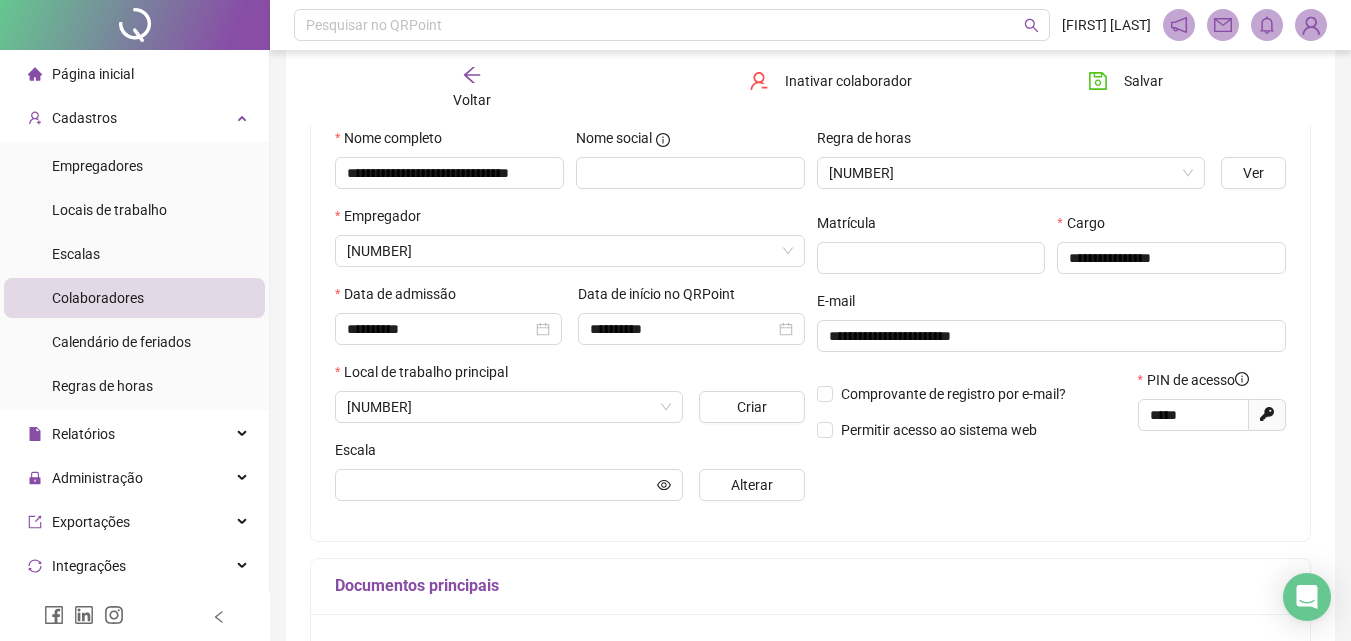 scroll, scrollTop: 210, scrollLeft: 0, axis: vertical 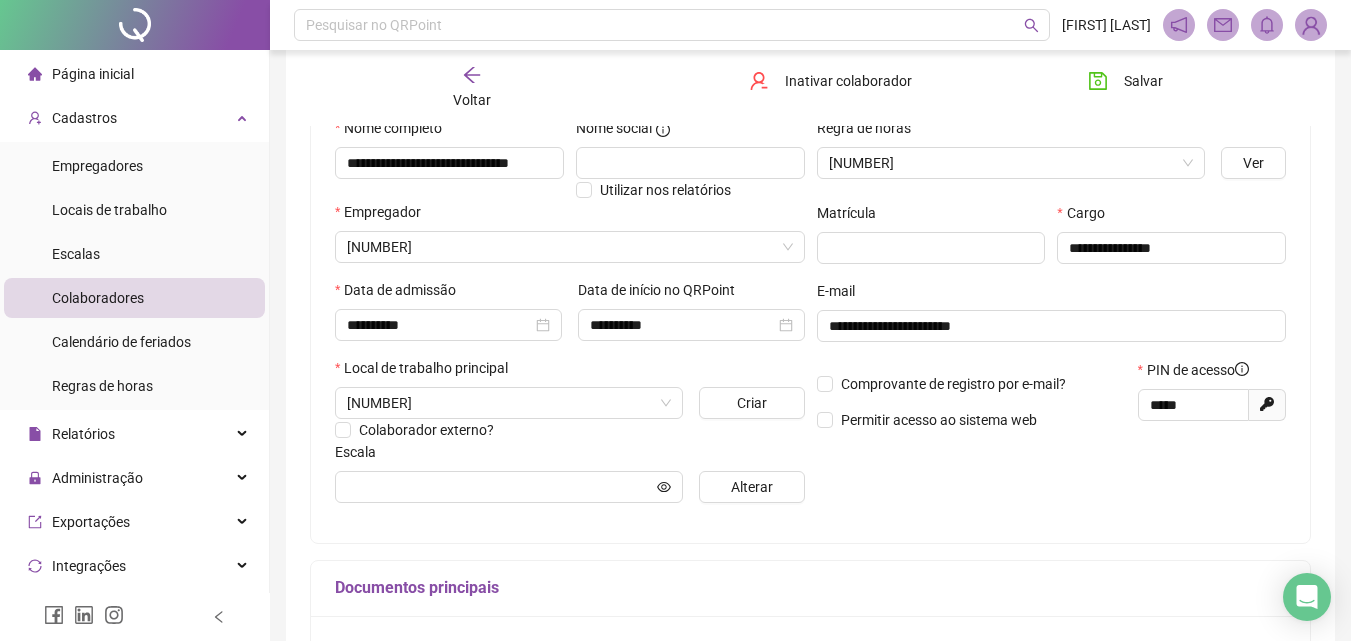 type on "**********" 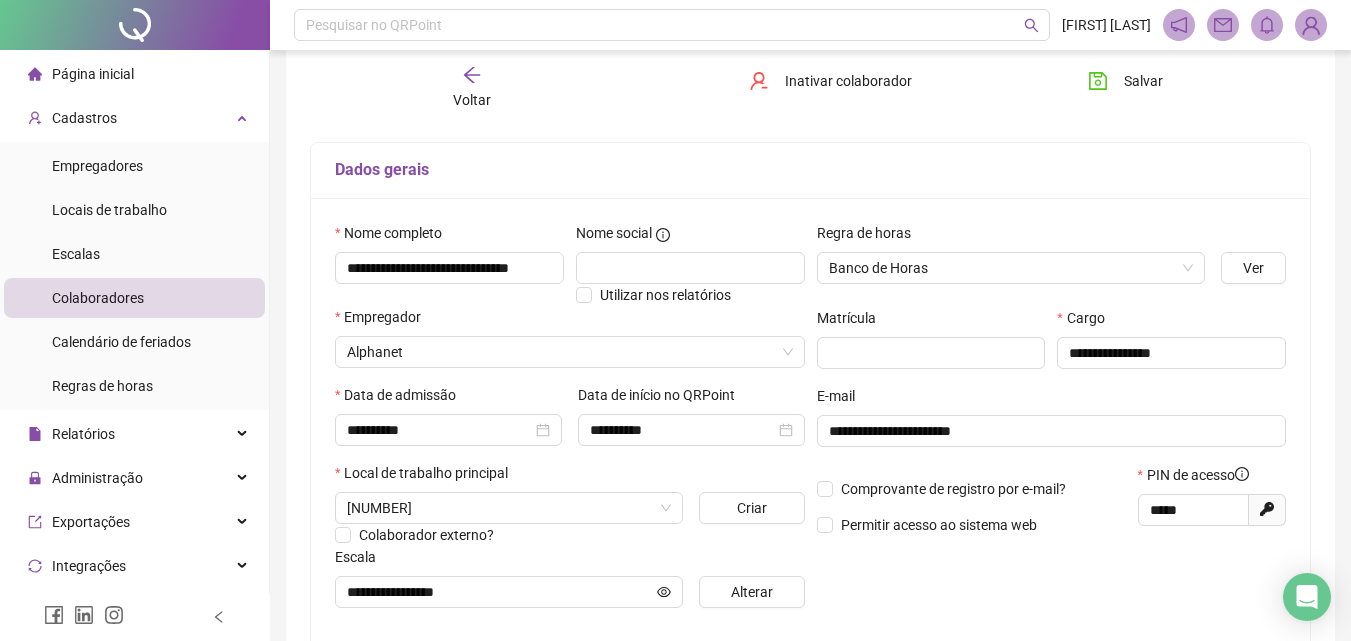 scroll, scrollTop: 10, scrollLeft: 0, axis: vertical 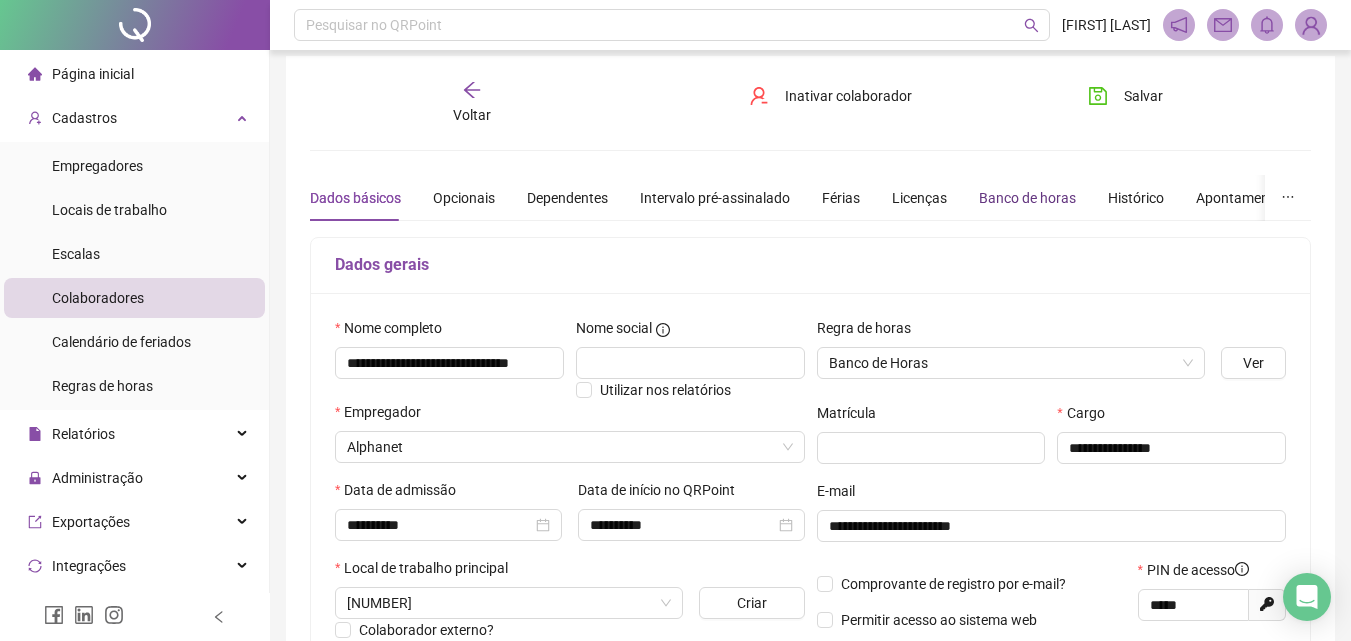 click on "Banco de horas" at bounding box center (1027, 198) 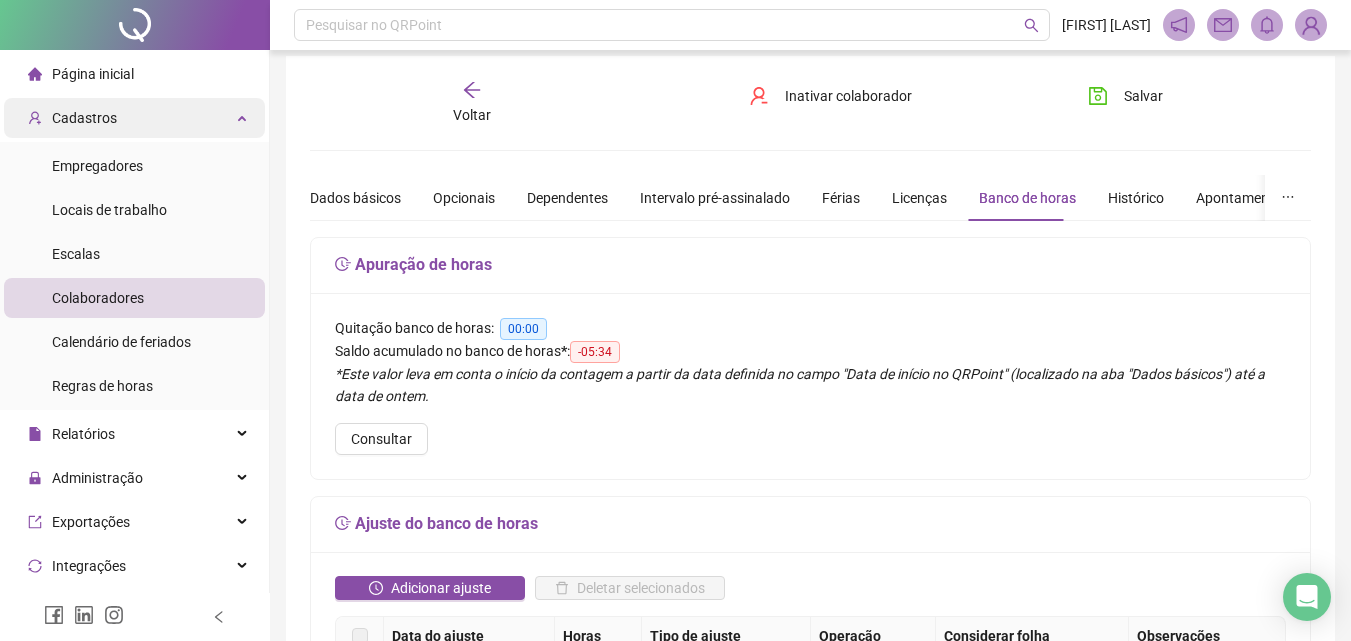 click on "Cadastros" at bounding box center (84, 118) 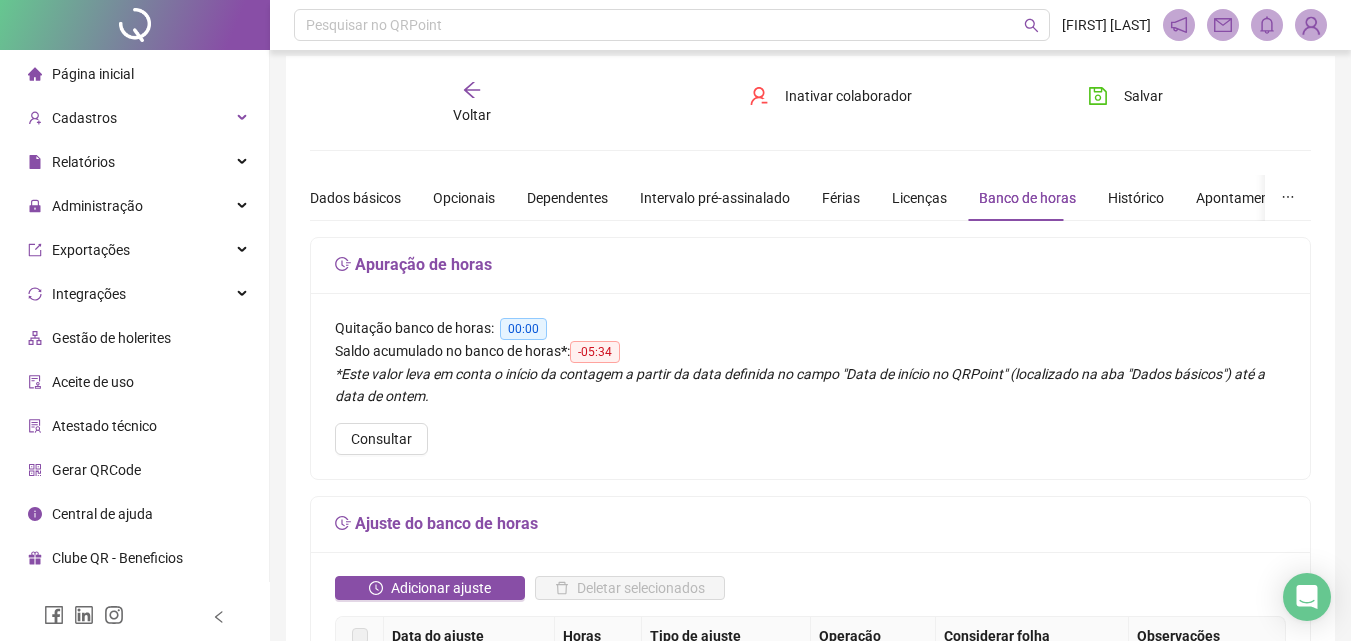 click on "Página inicial" at bounding box center (134, 74) 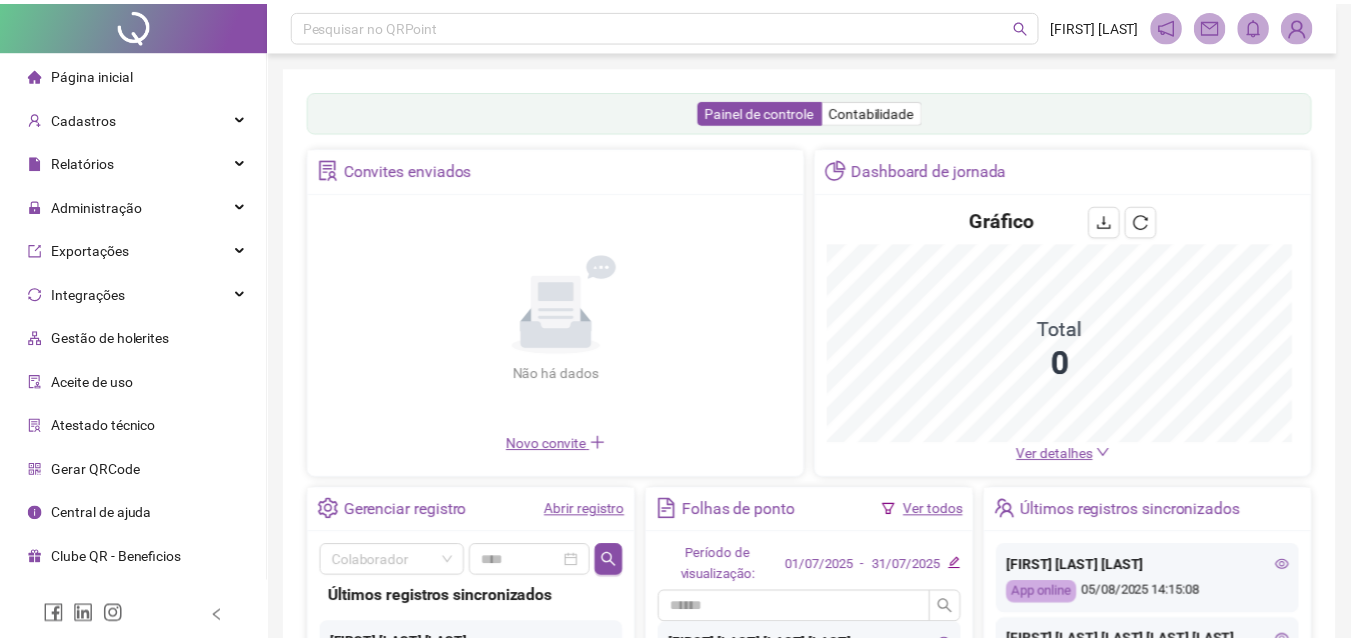 scroll, scrollTop: 10, scrollLeft: 0, axis: vertical 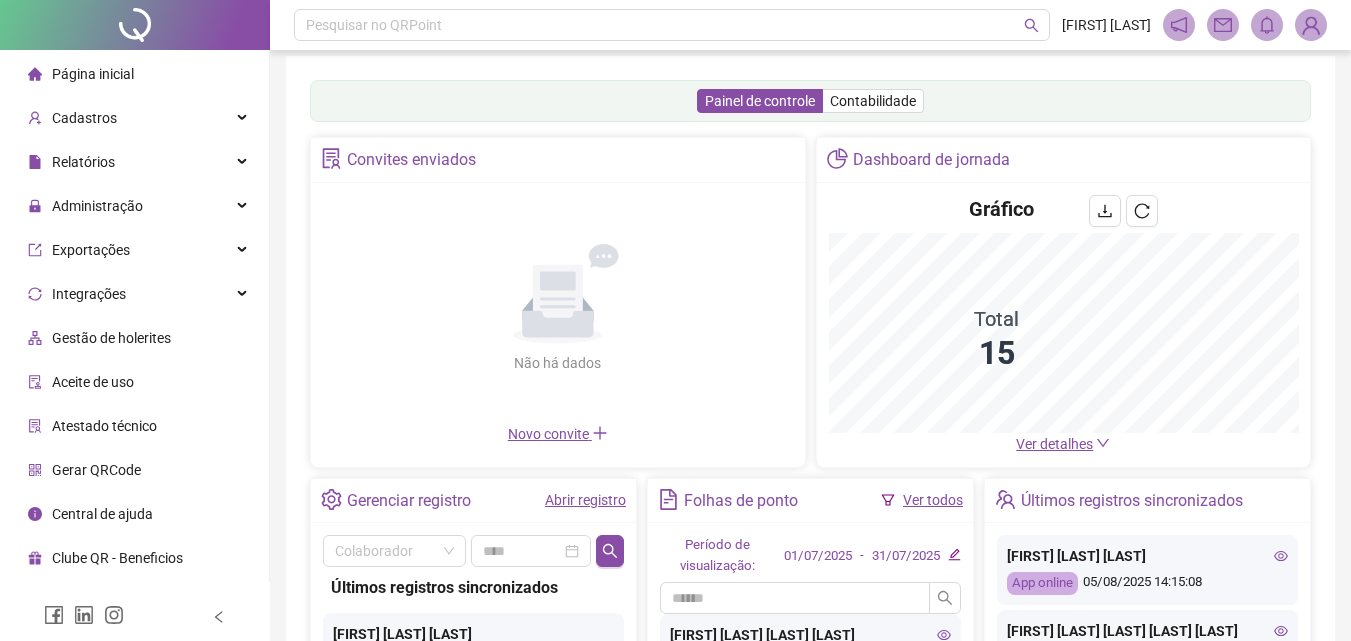 click on "Não há dados Não há dados" at bounding box center [558, 309] 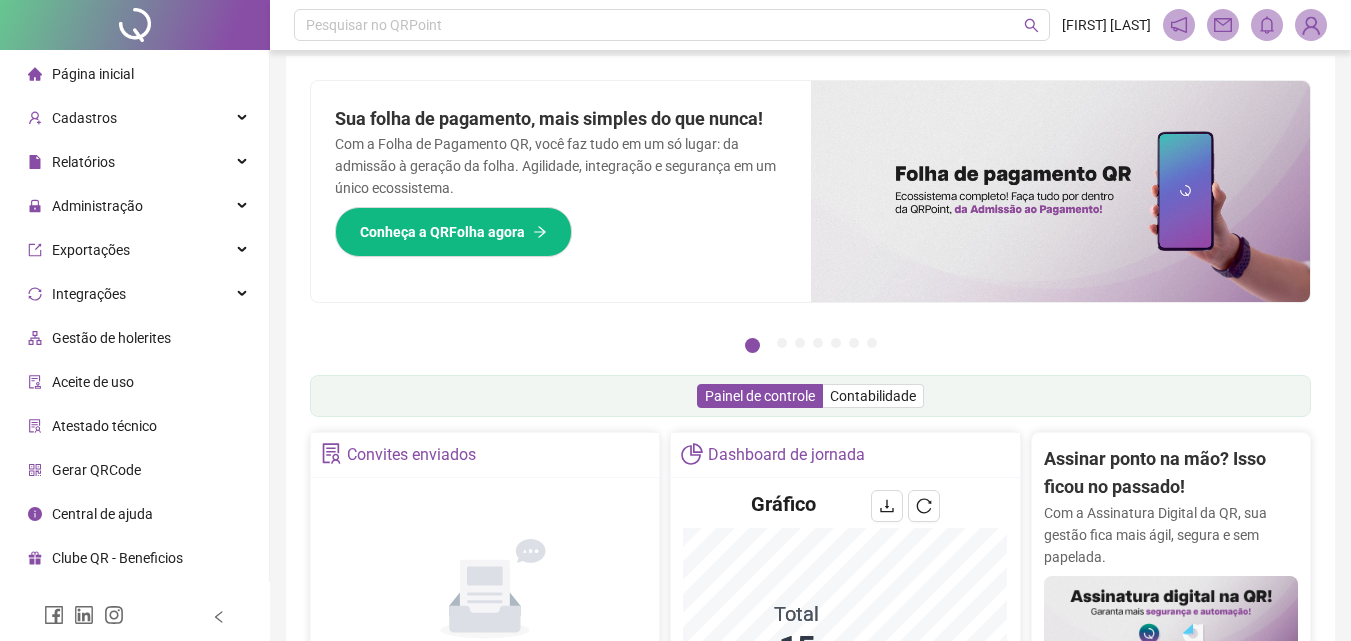 scroll, scrollTop: 344, scrollLeft: 0, axis: vertical 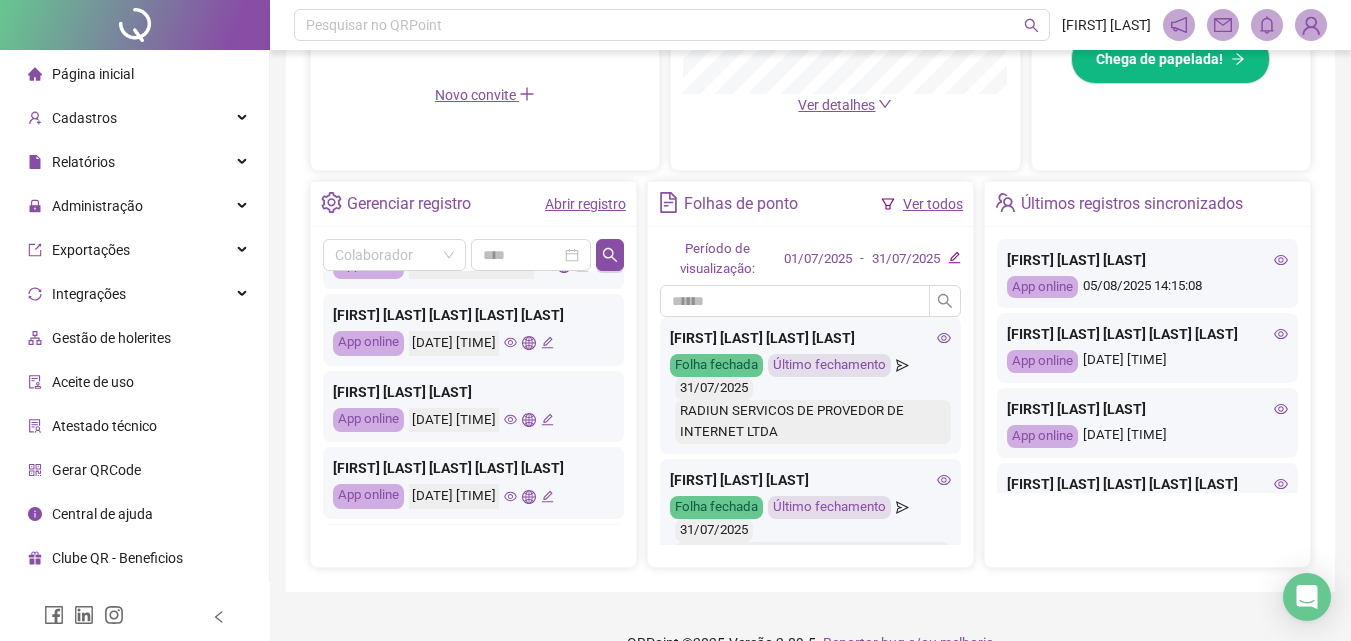click on "Abrir registro" at bounding box center (585, 204) 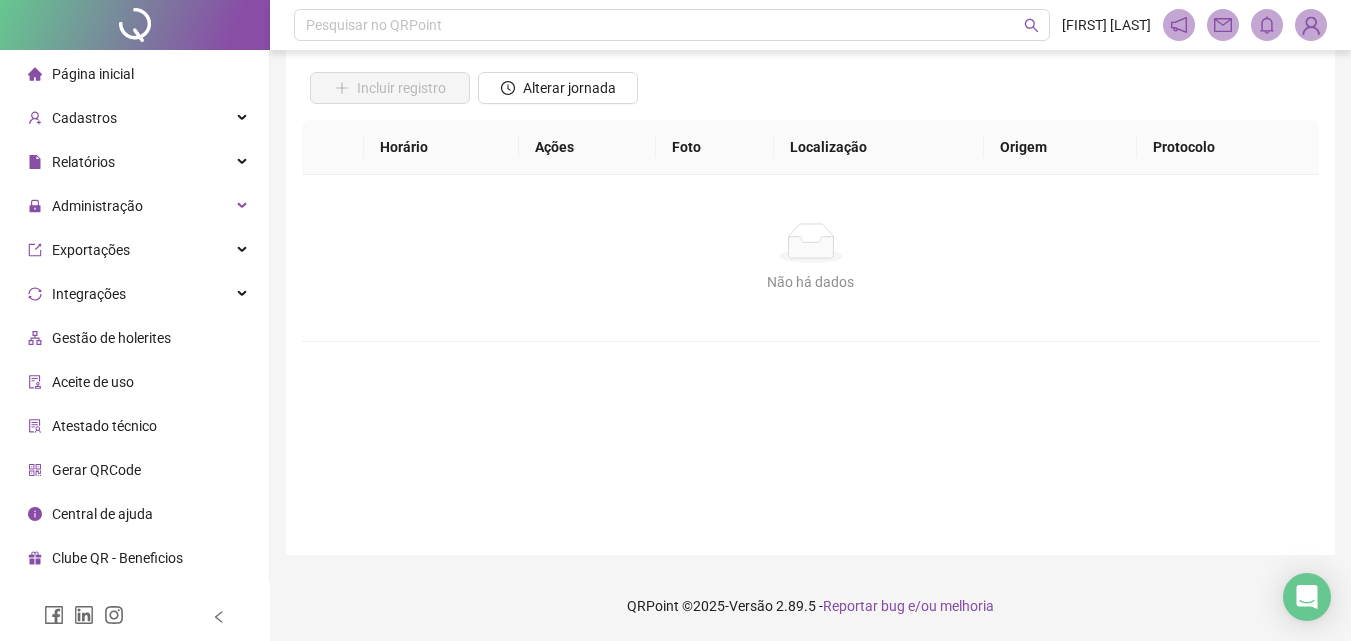 scroll, scrollTop: 134, scrollLeft: 0, axis: vertical 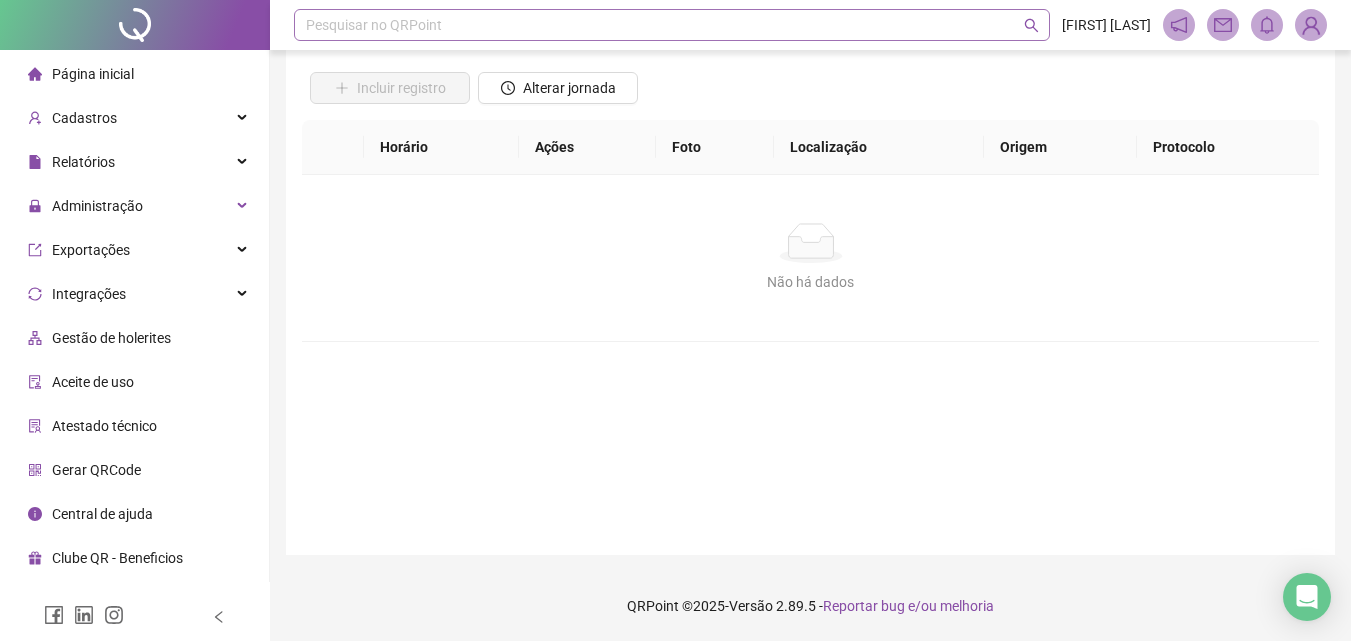 click on "Pesquisar no QRPoint" at bounding box center [672, 25] 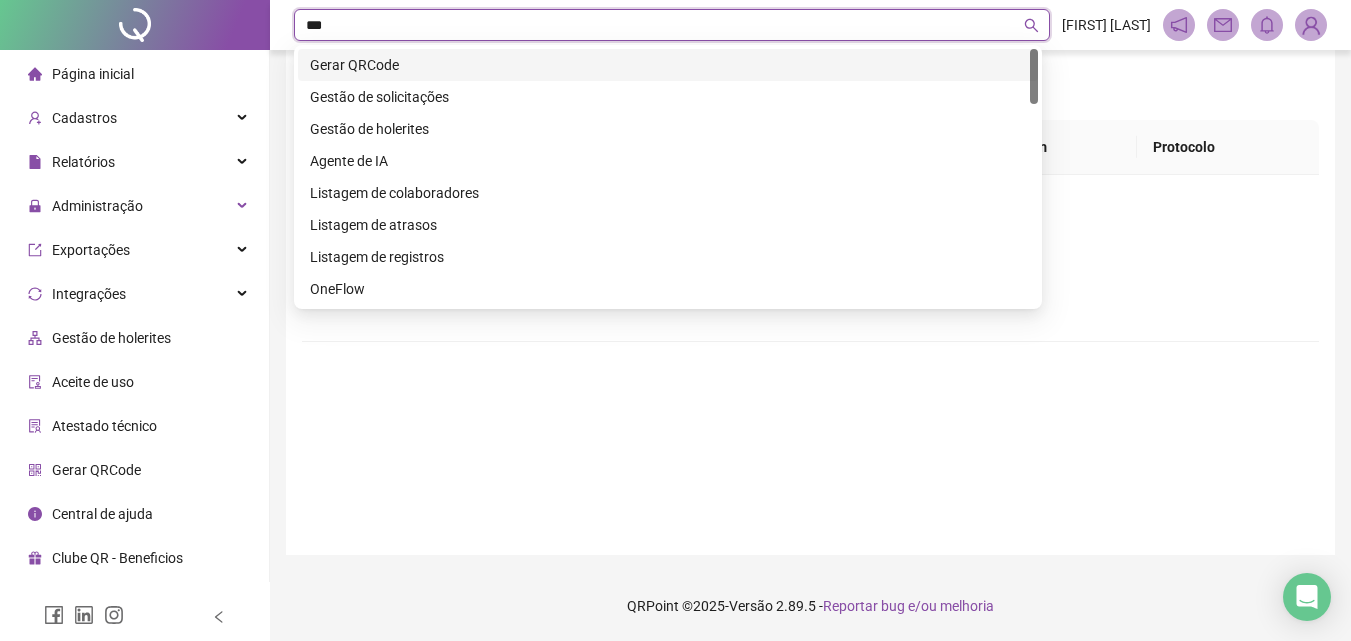 type on "****" 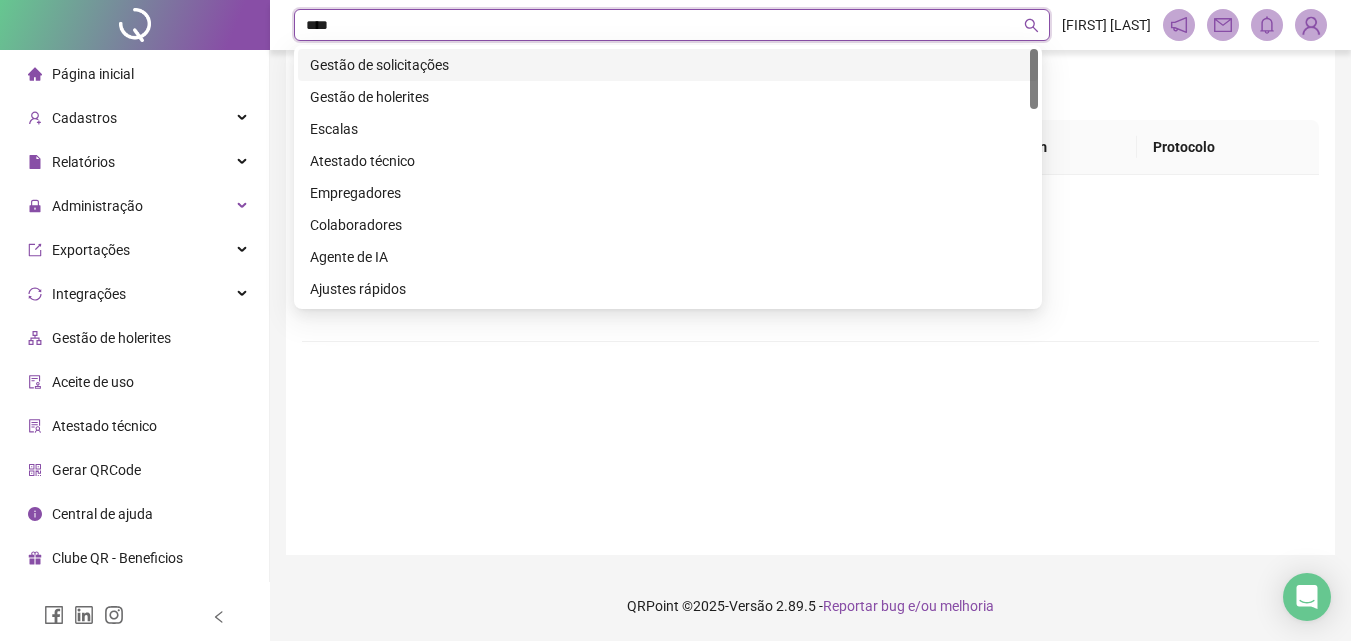 click on "Gestão de solicitações" at bounding box center (668, 65) 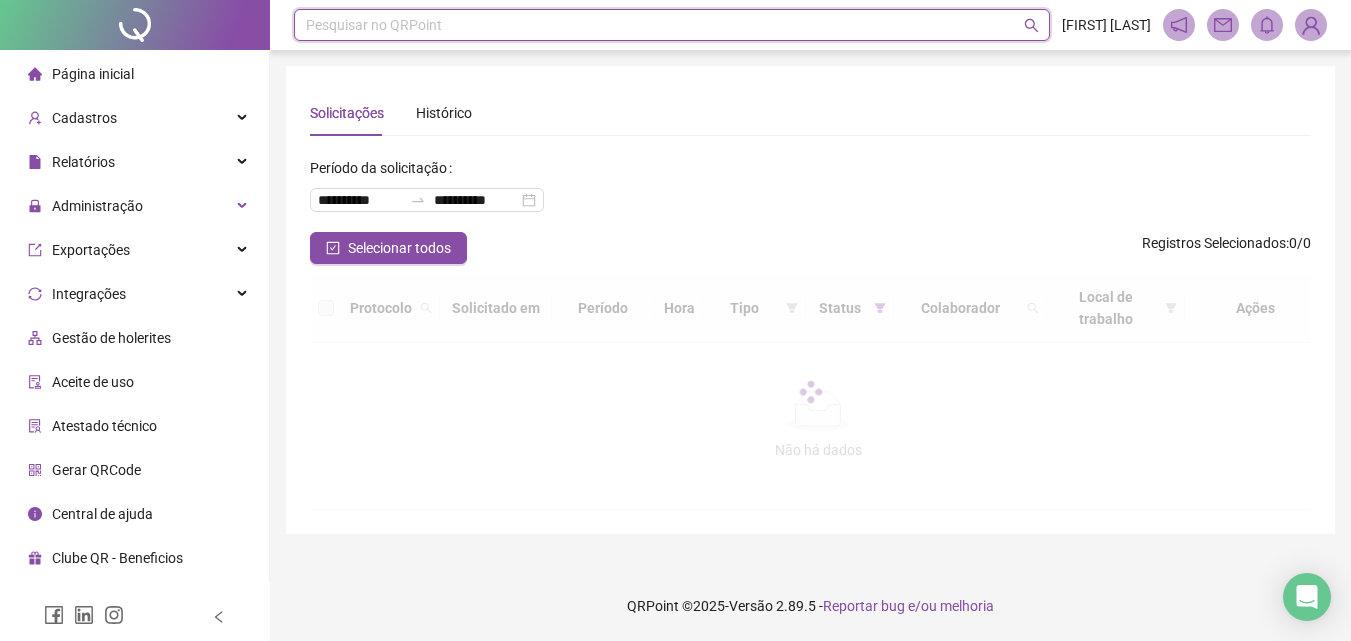 scroll, scrollTop: 0, scrollLeft: 0, axis: both 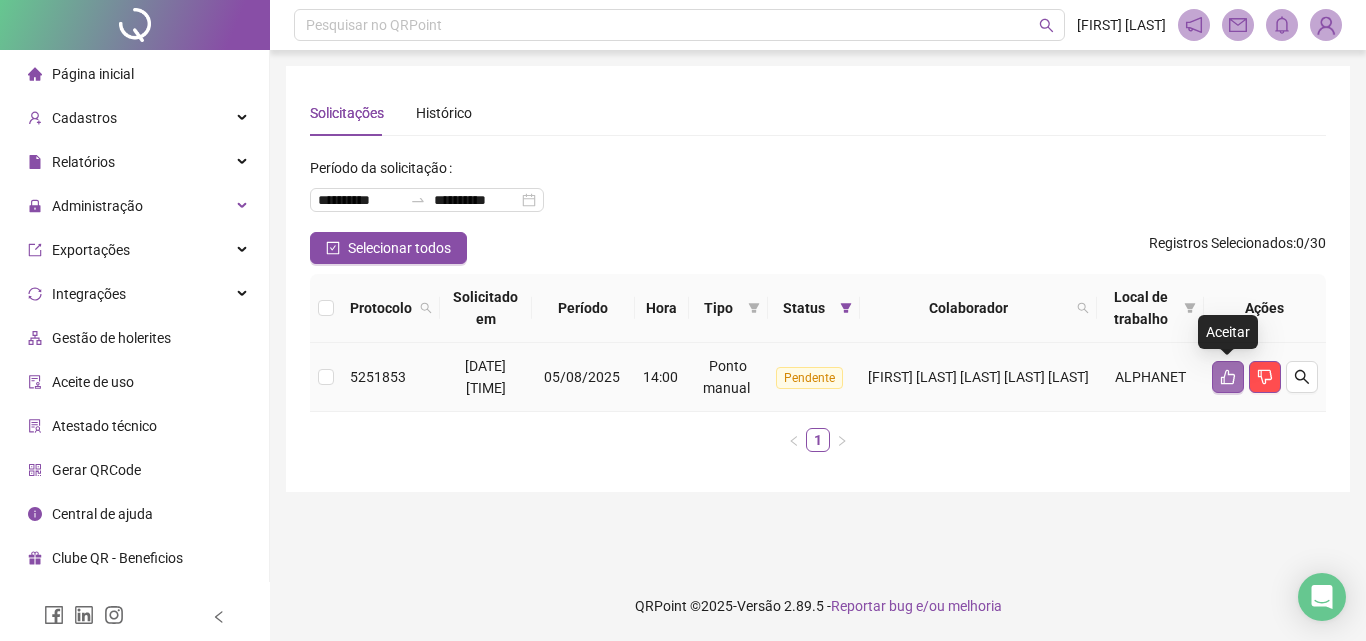 click 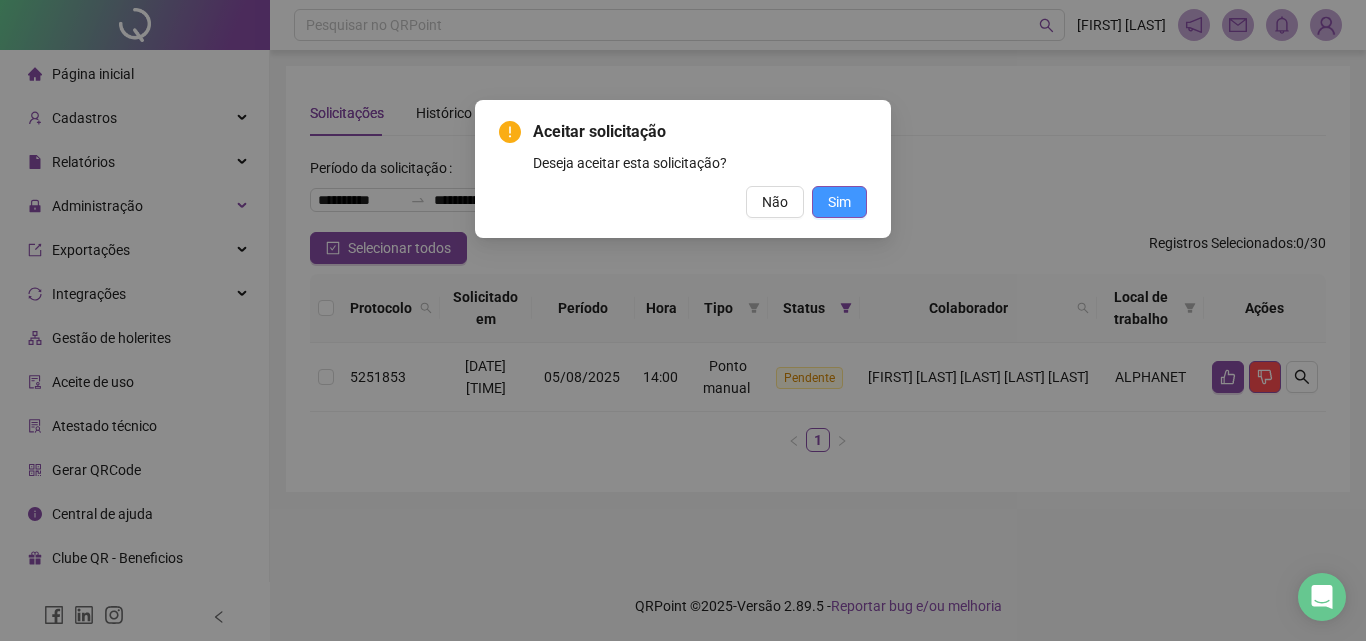 click on "Sim" at bounding box center [839, 202] 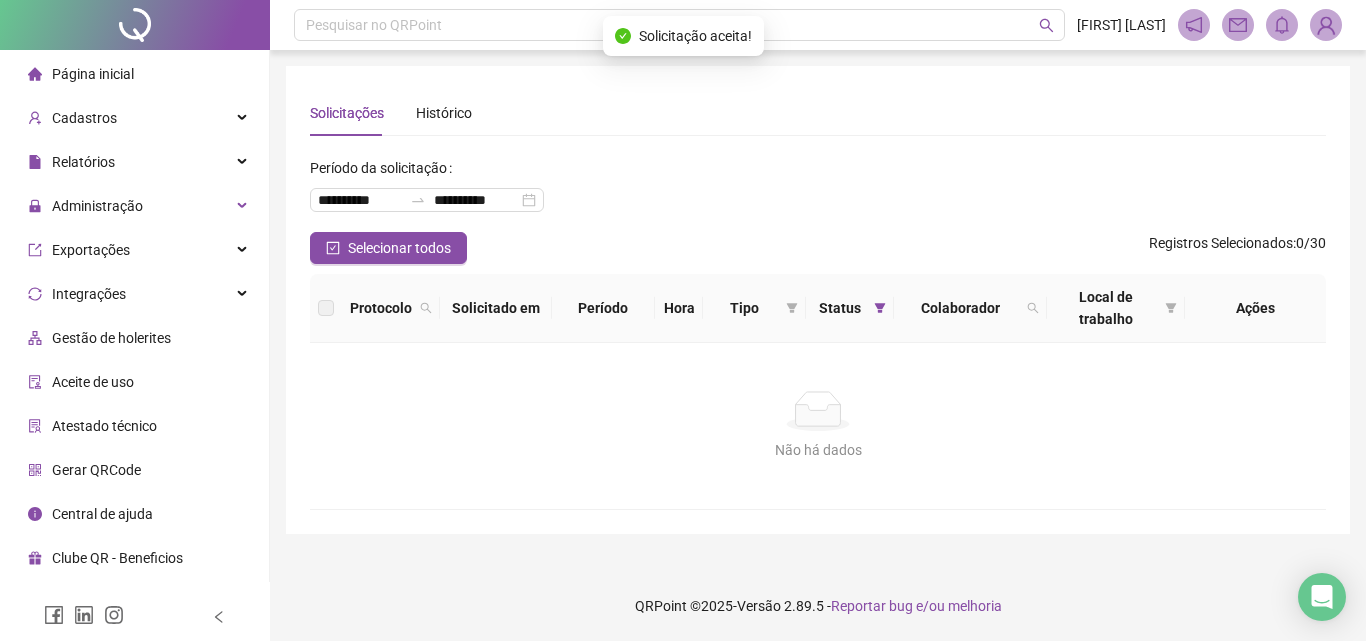 click on "Página inicial" at bounding box center (93, 74) 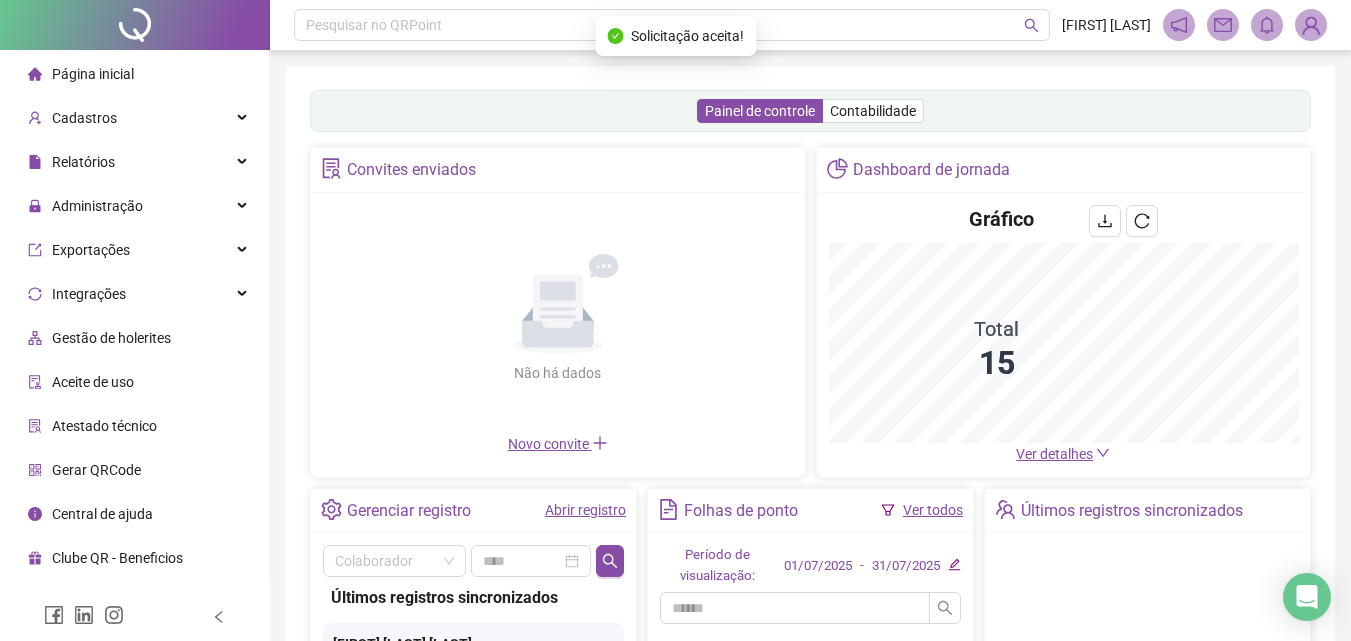 scroll, scrollTop: 100, scrollLeft: 0, axis: vertical 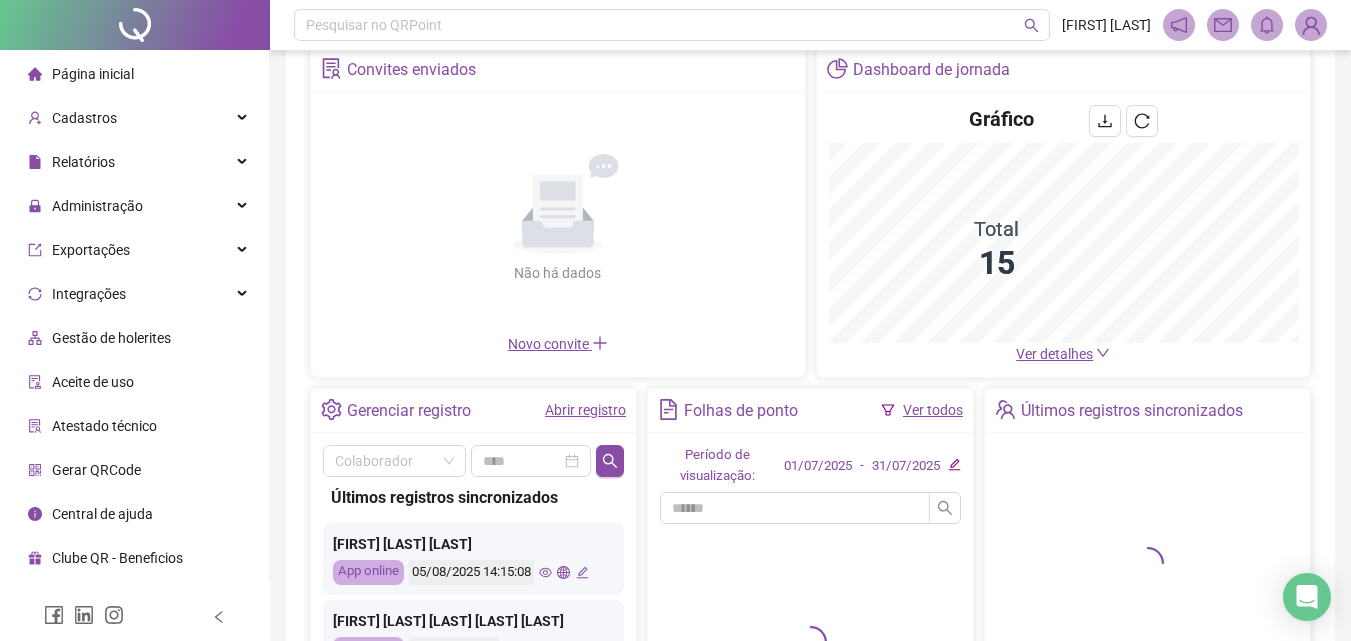 click on "Abrir registro" at bounding box center (585, 410) 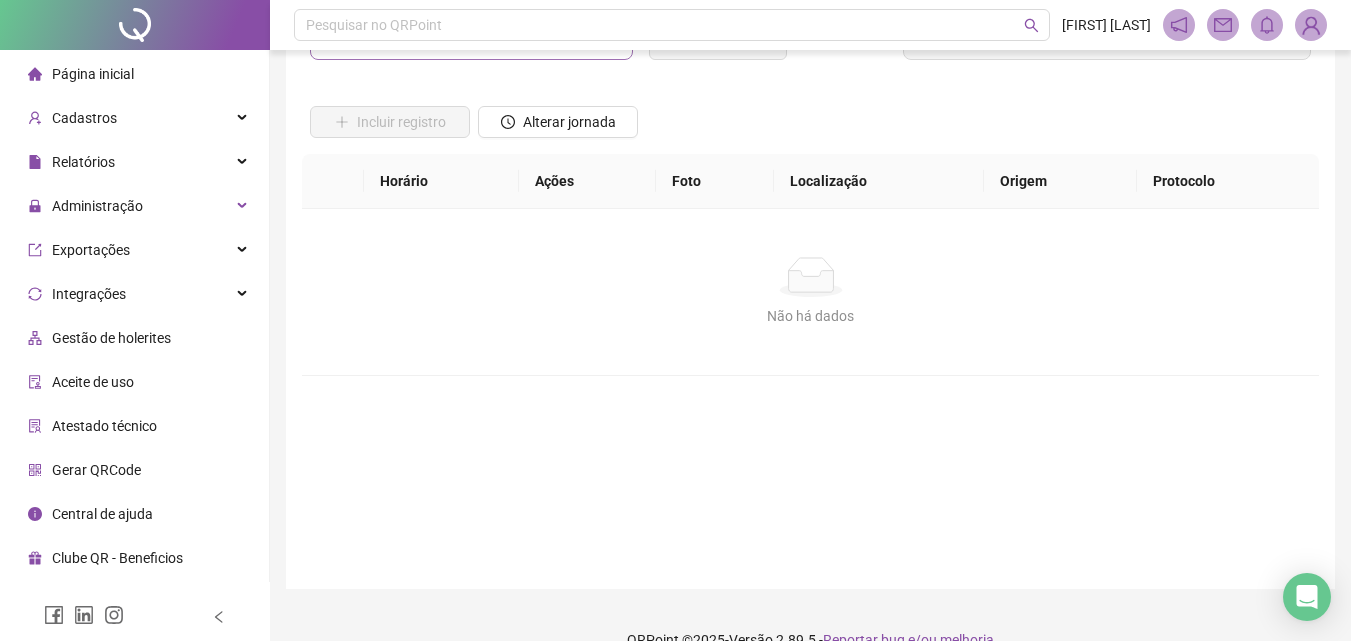 click at bounding box center [462, 40] 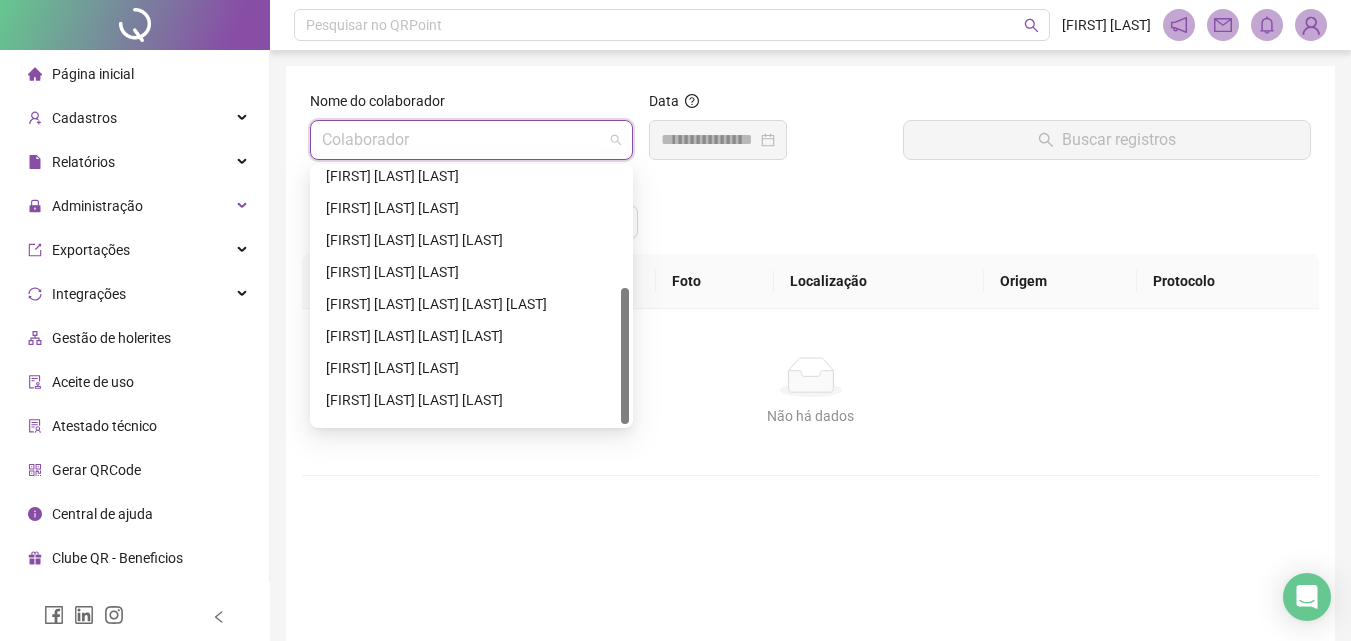 scroll, scrollTop: 224, scrollLeft: 0, axis: vertical 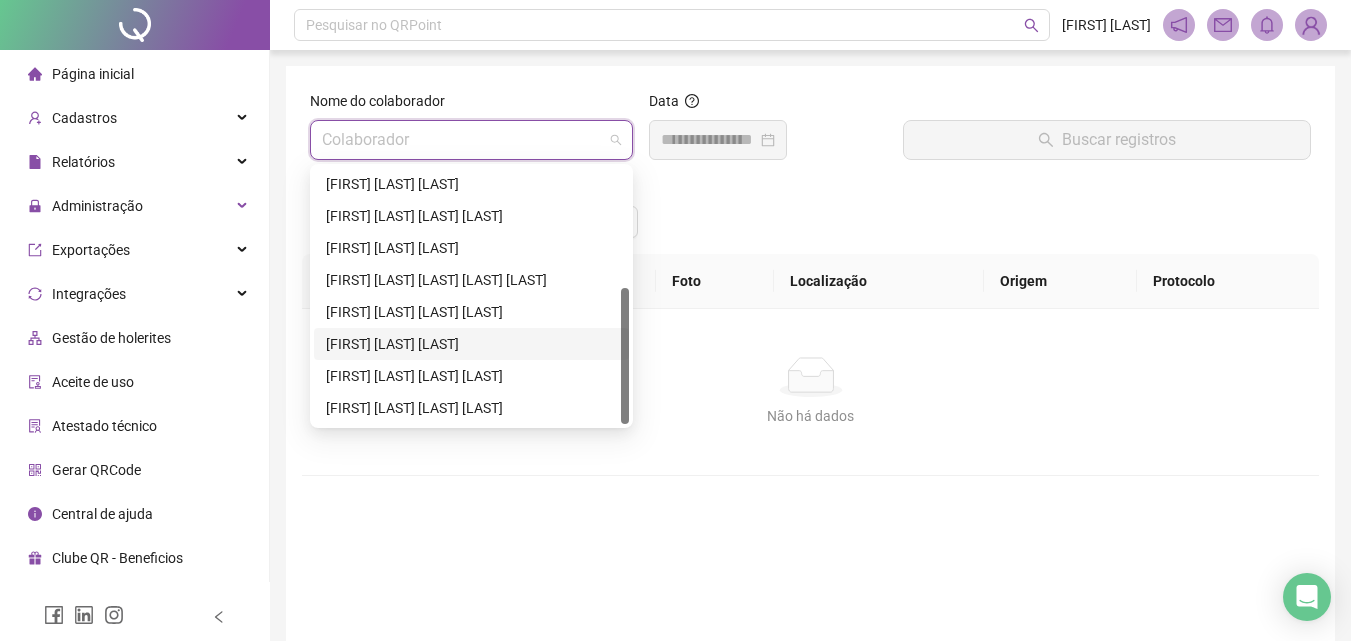 click on "[FIRST] [LAST] [LAST]" at bounding box center (471, 376) 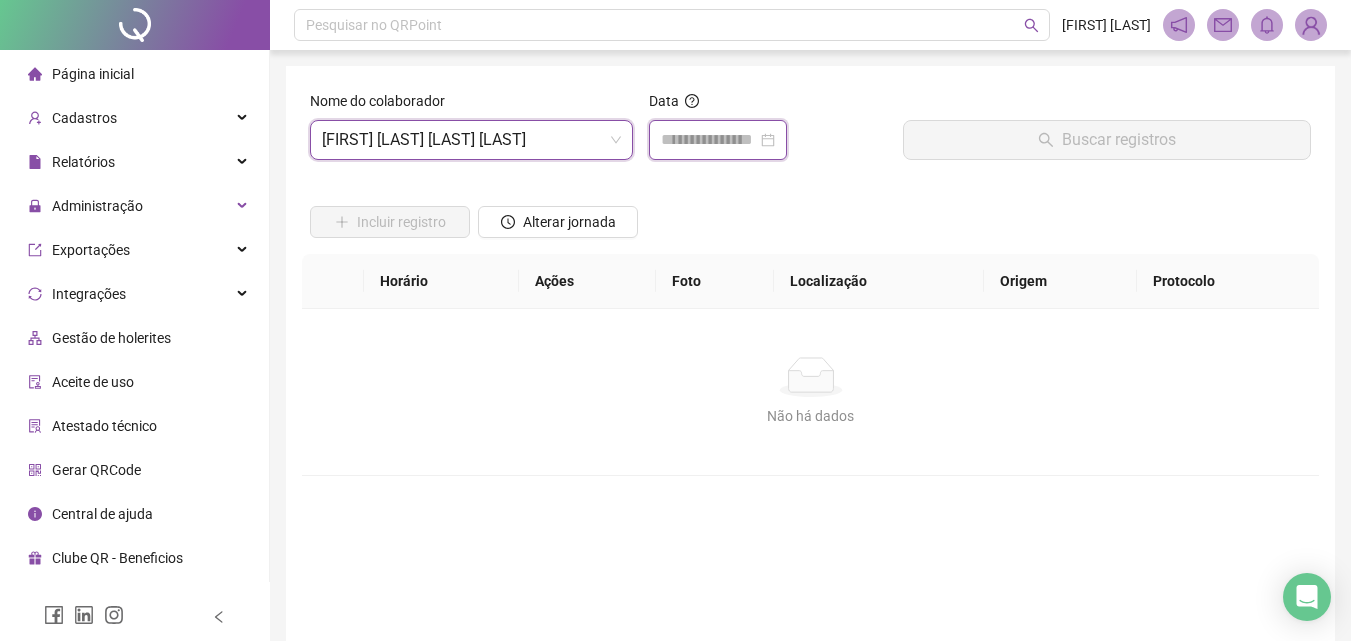 click at bounding box center [709, 140] 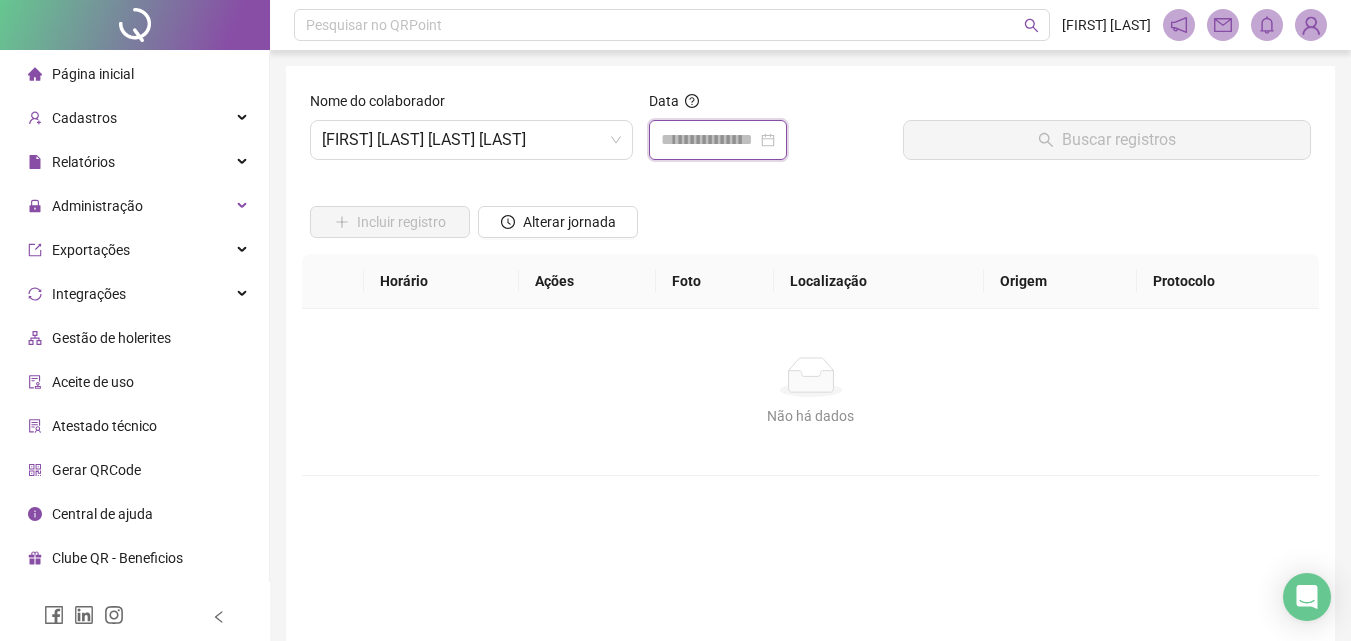 type on "**********" 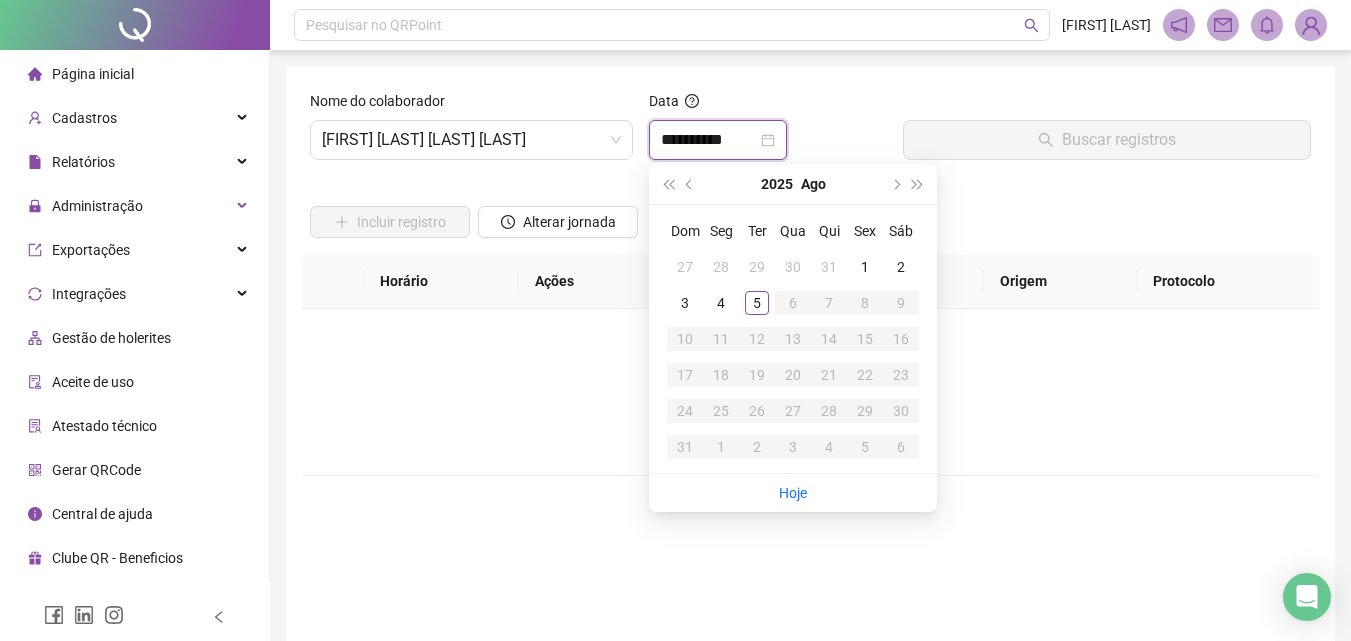 type on "**********" 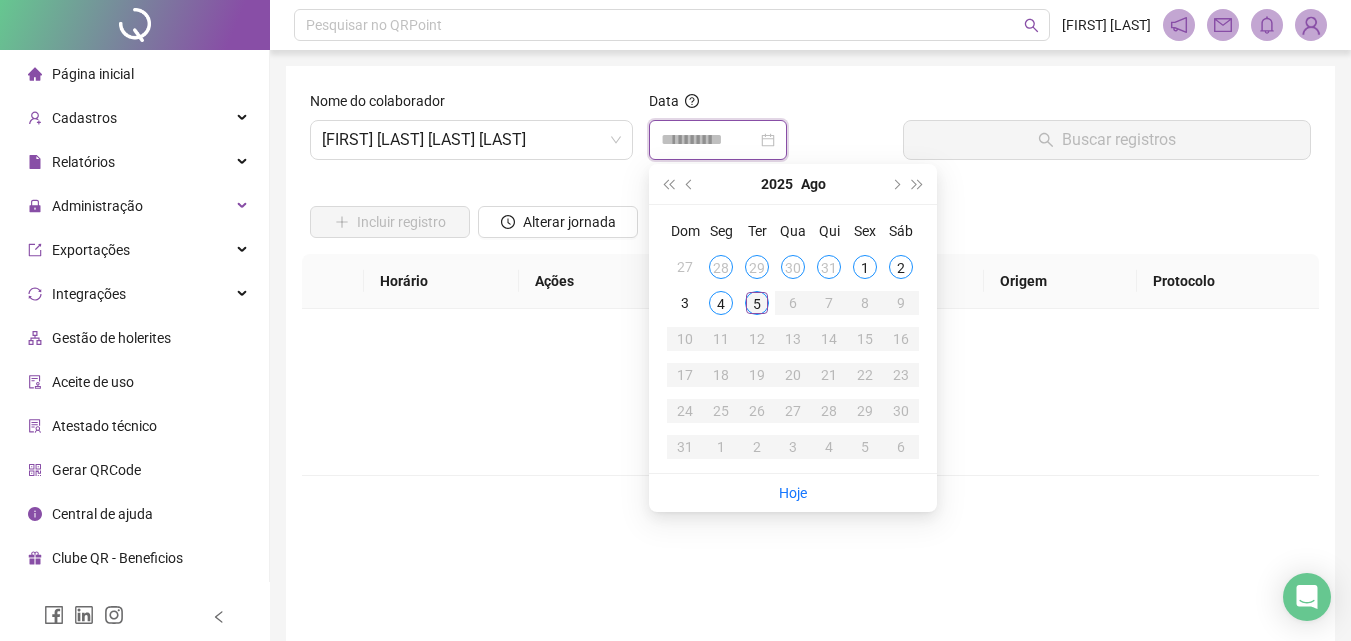 type on "**********" 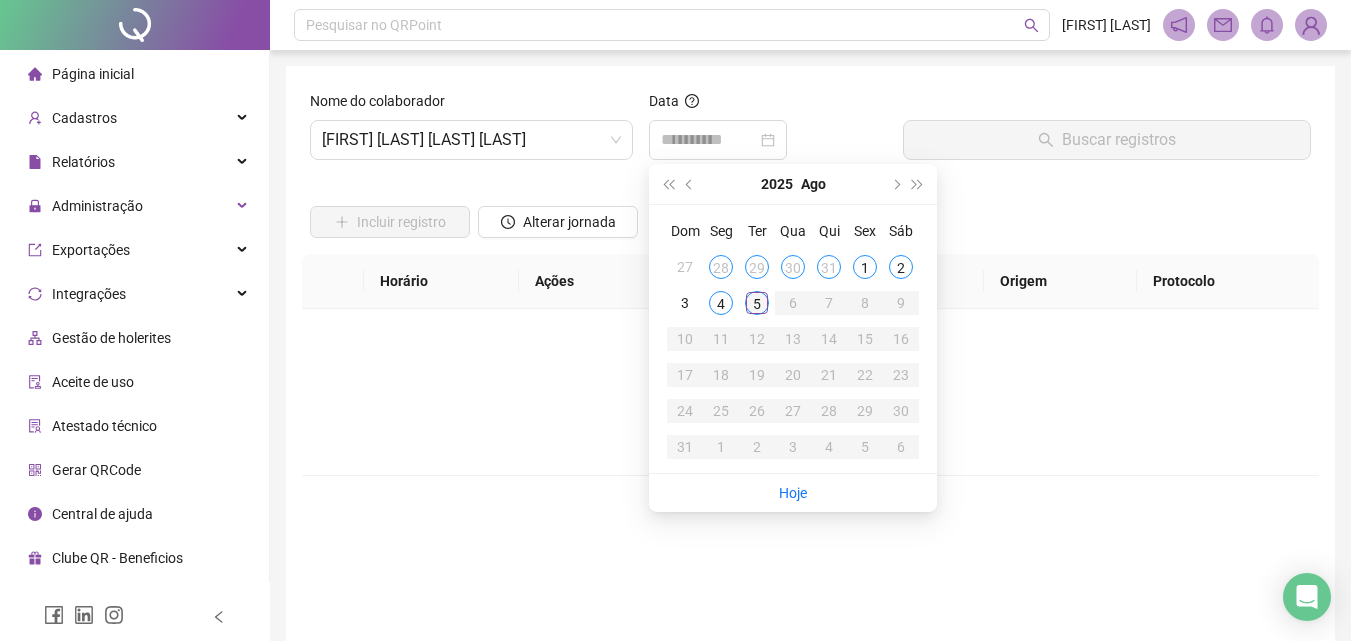 click on "5" at bounding box center [757, 303] 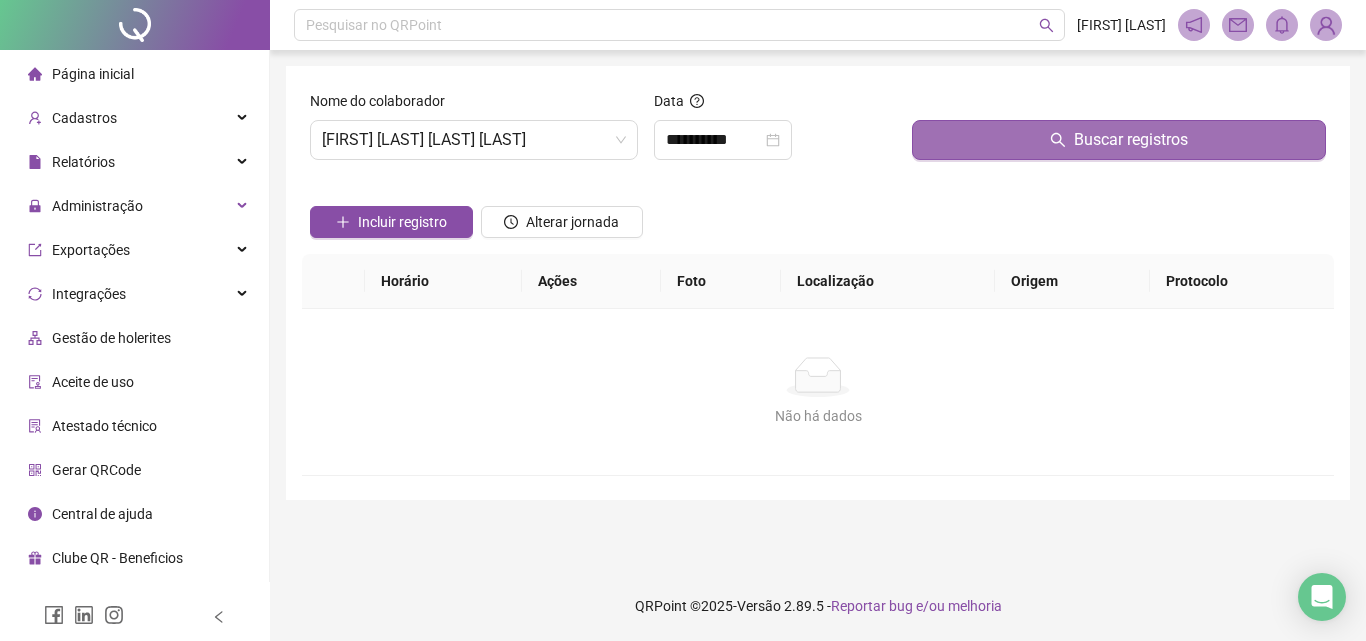 click on "Buscar registros" at bounding box center (1119, 140) 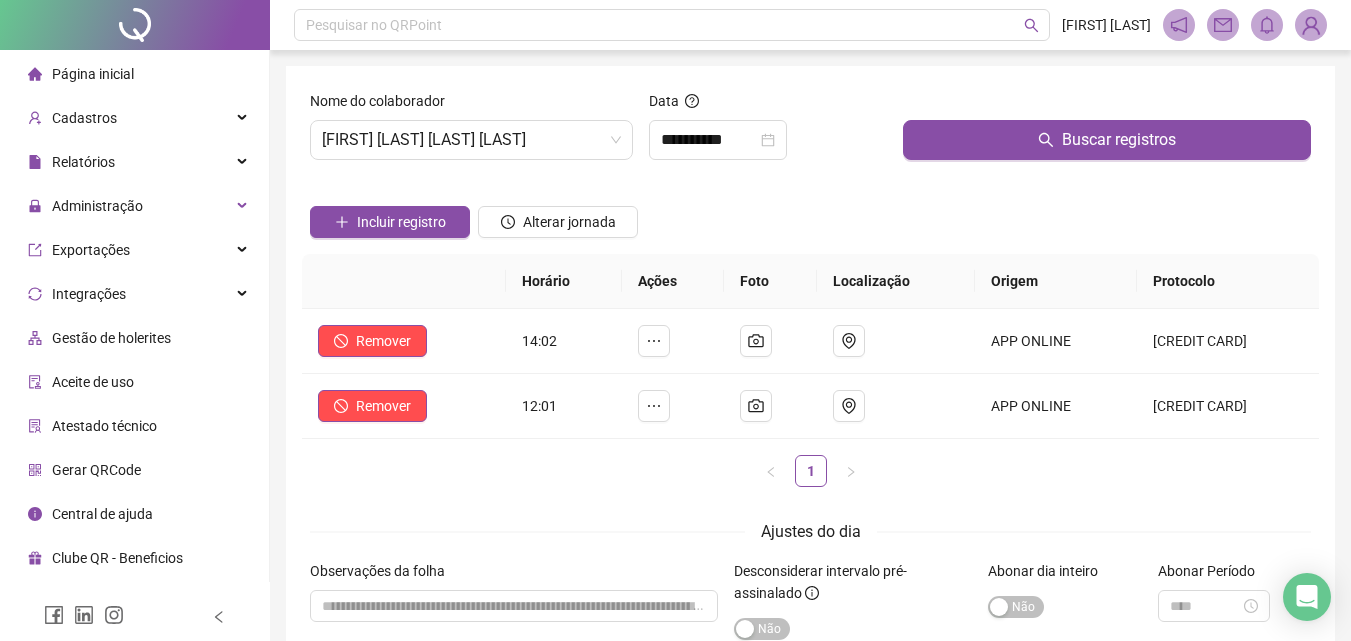 click on "Página inicial" at bounding box center [81, 74] 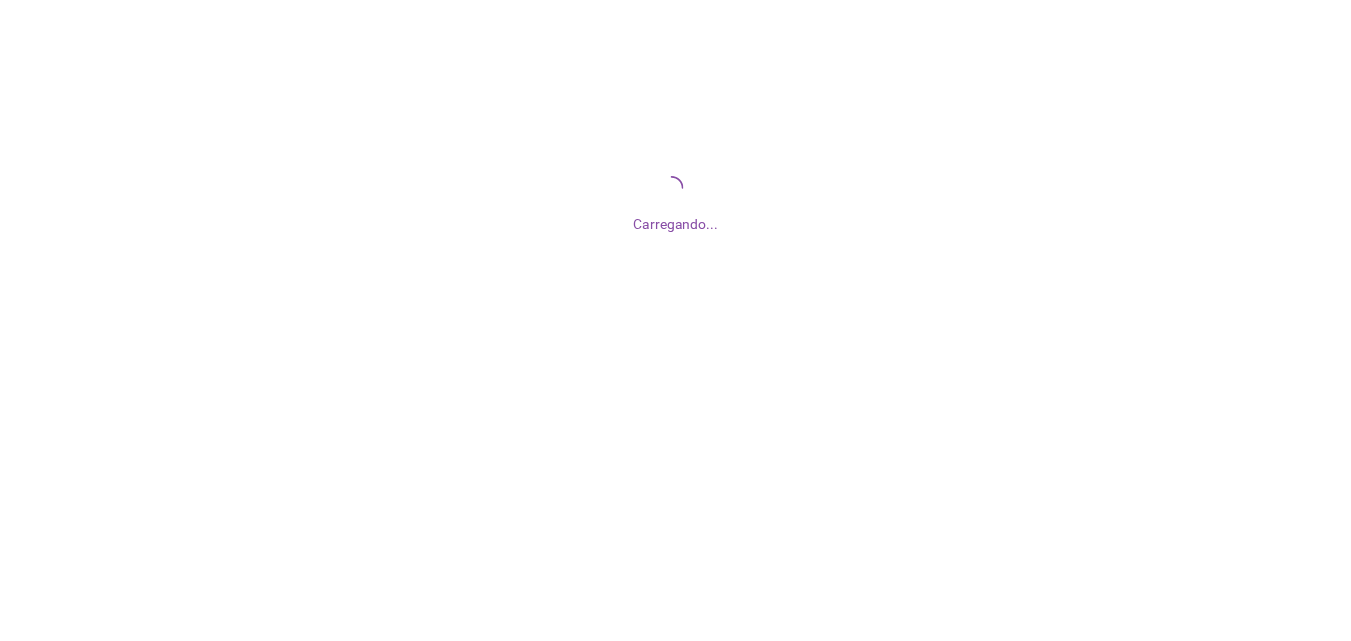 scroll, scrollTop: 0, scrollLeft: 0, axis: both 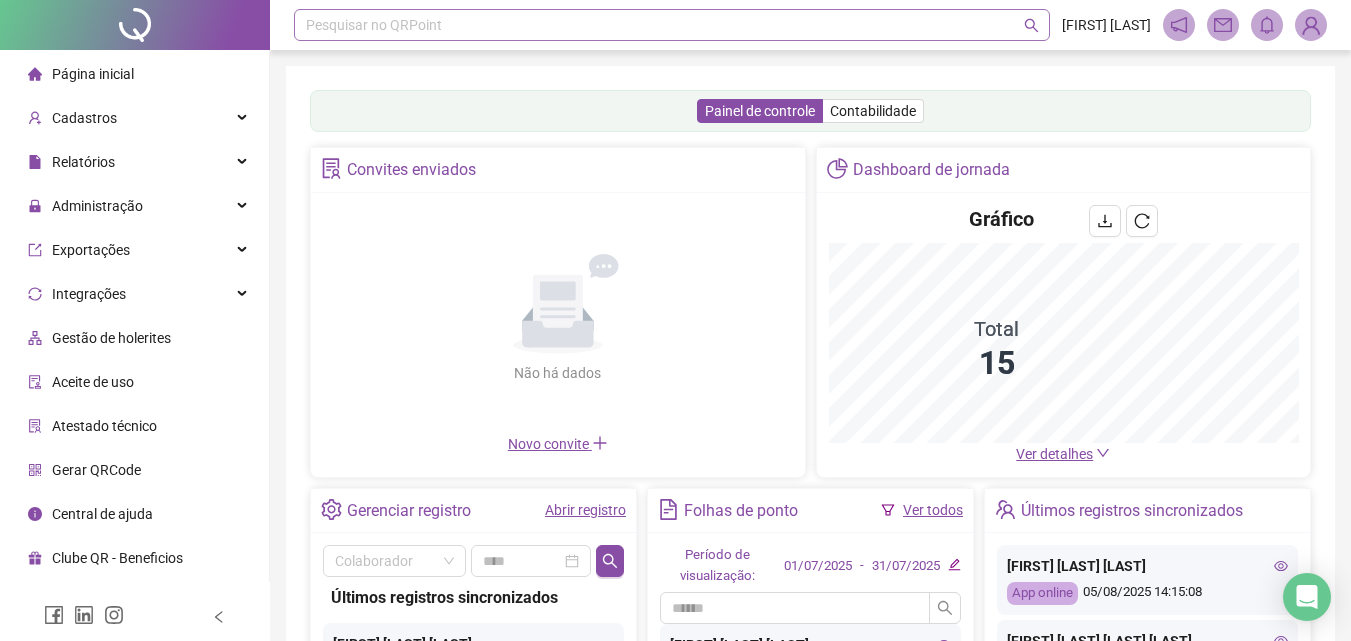 click on "Pesquisar no QRPoint" at bounding box center (672, 25) 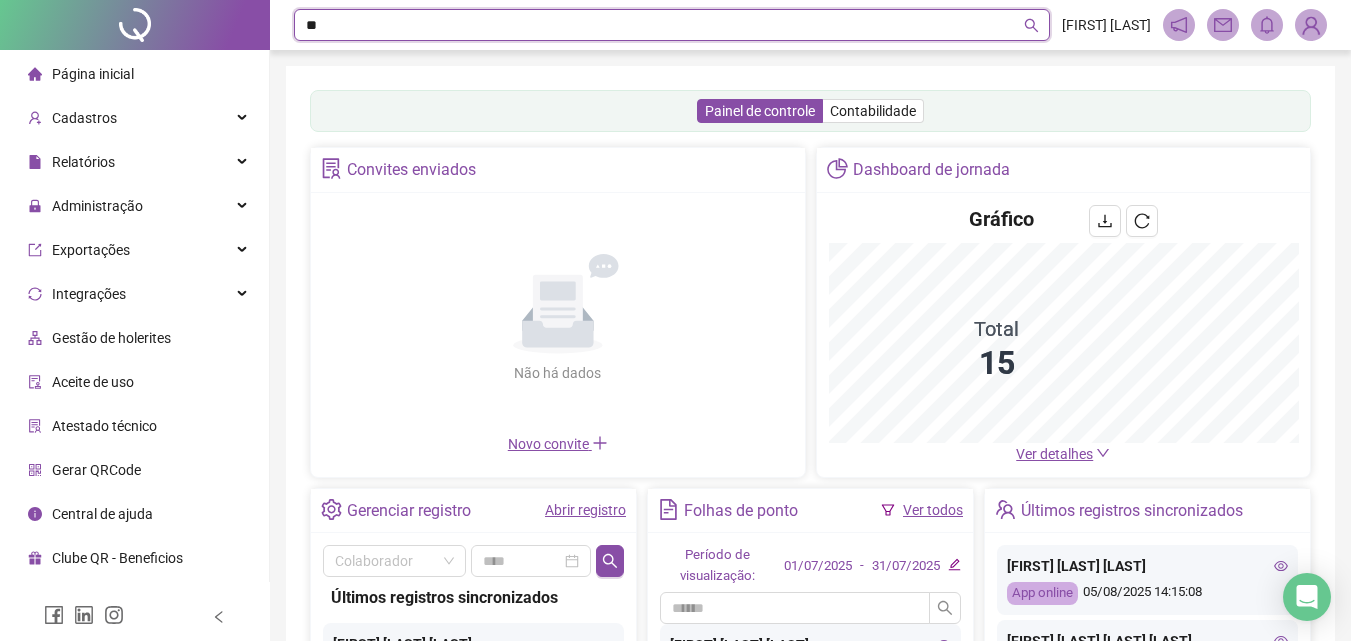 type on "***" 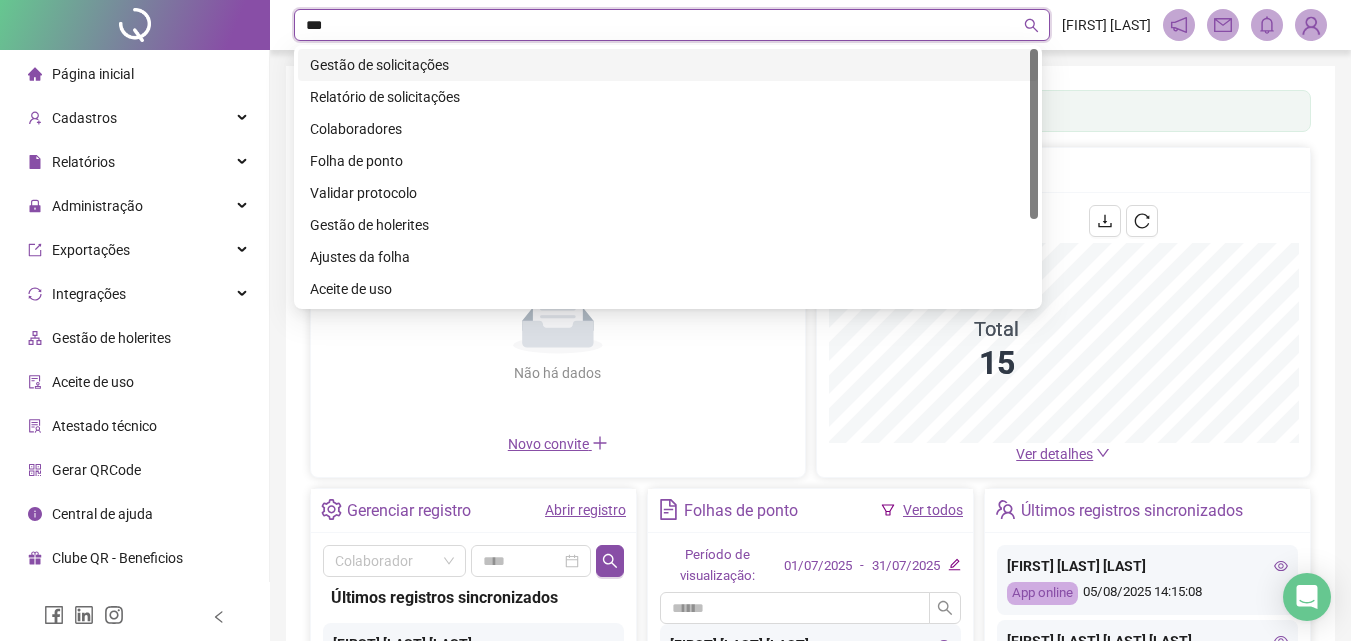 click on "Gestão de solicitações" at bounding box center (668, 65) 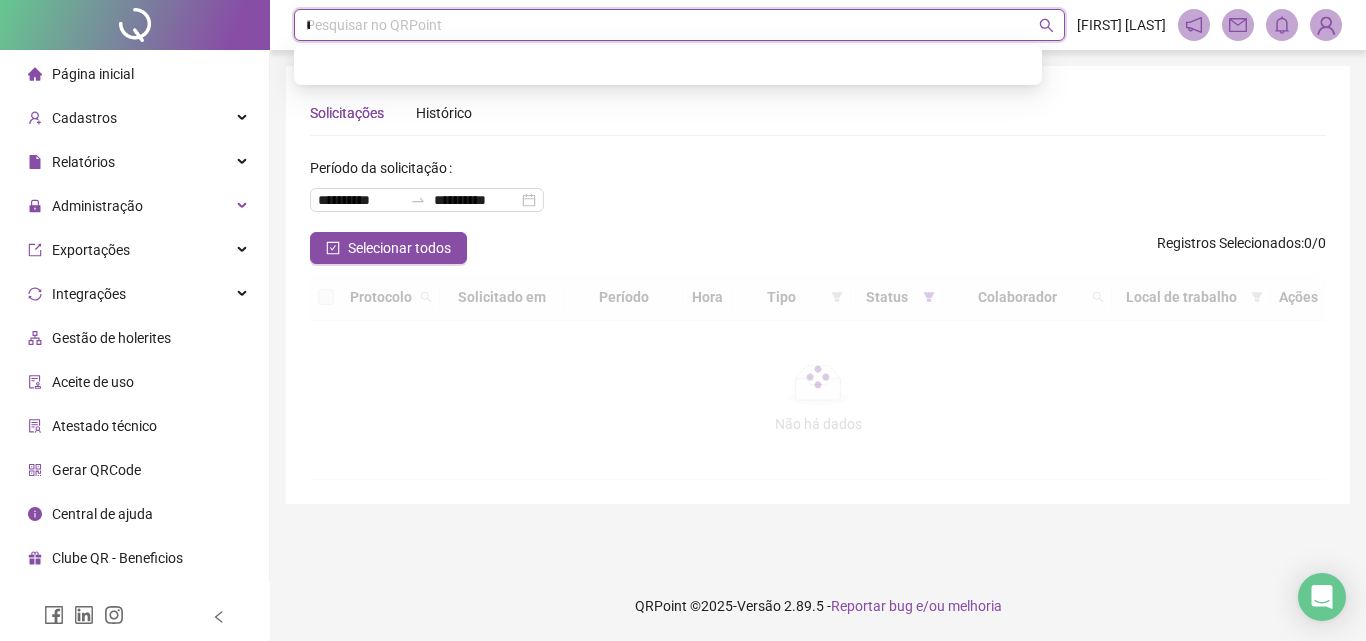 type 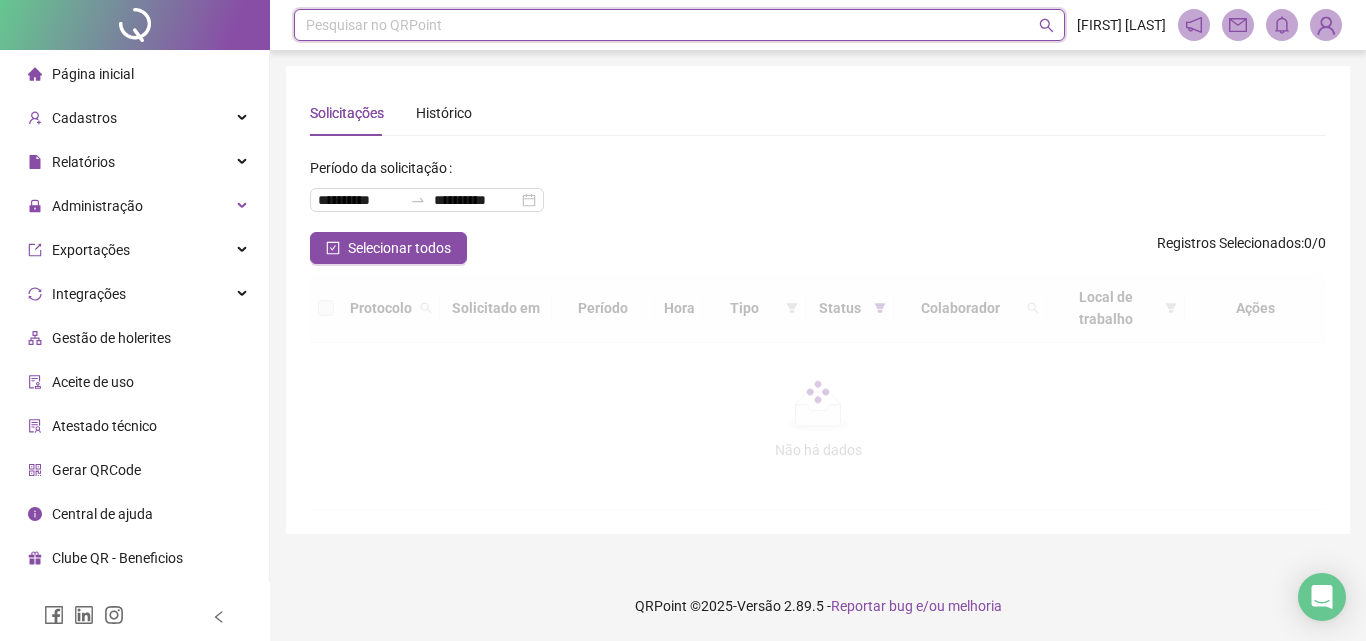 click on "**********" at bounding box center (818, 300) 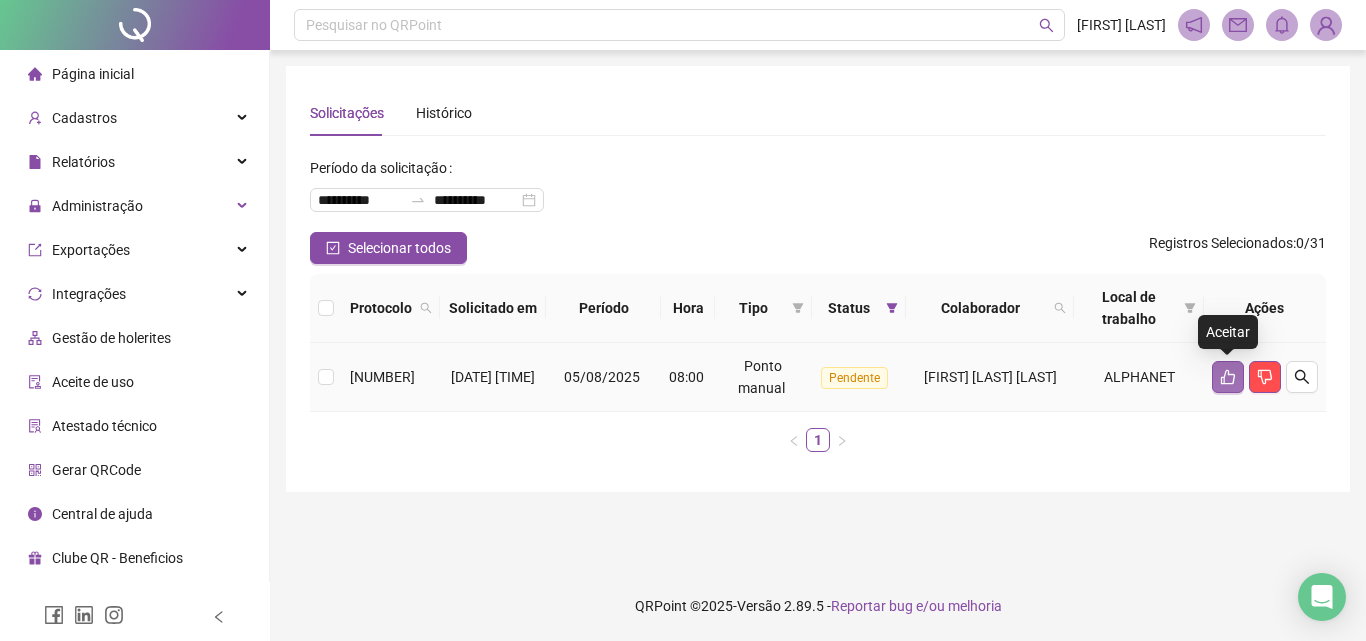 click 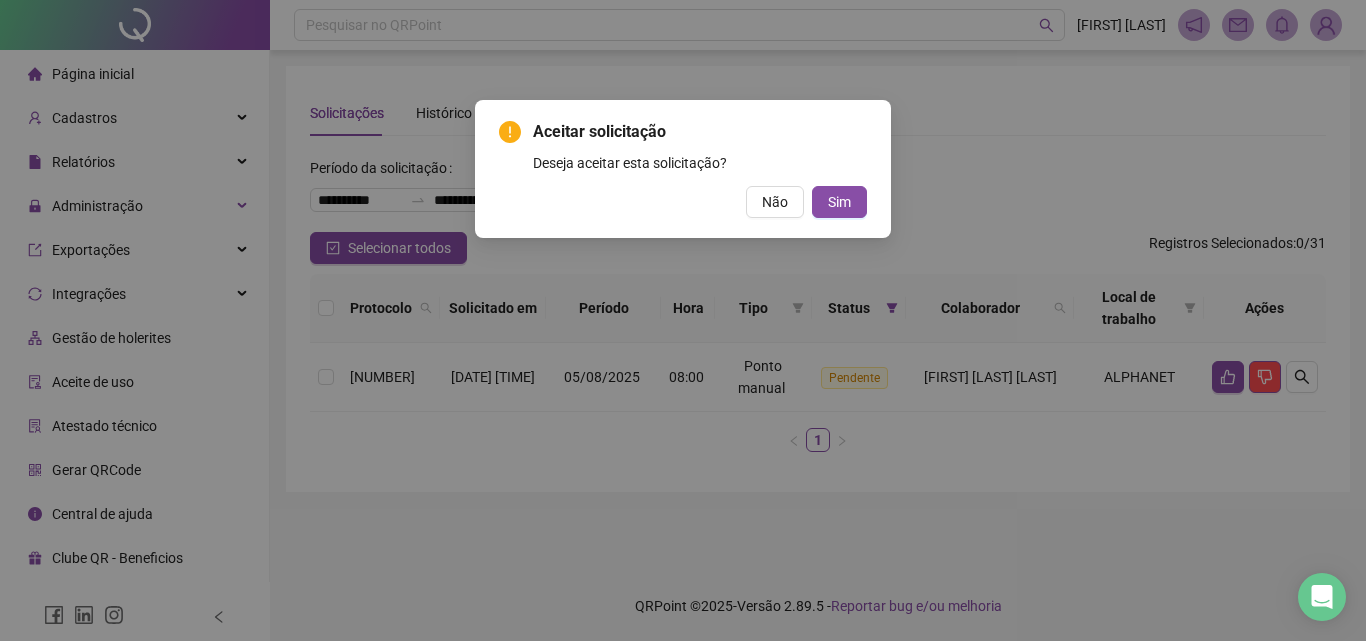 click on "Aceitar solicitação Deseja aceitar esta solicitação? Não Sim" at bounding box center [683, 169] 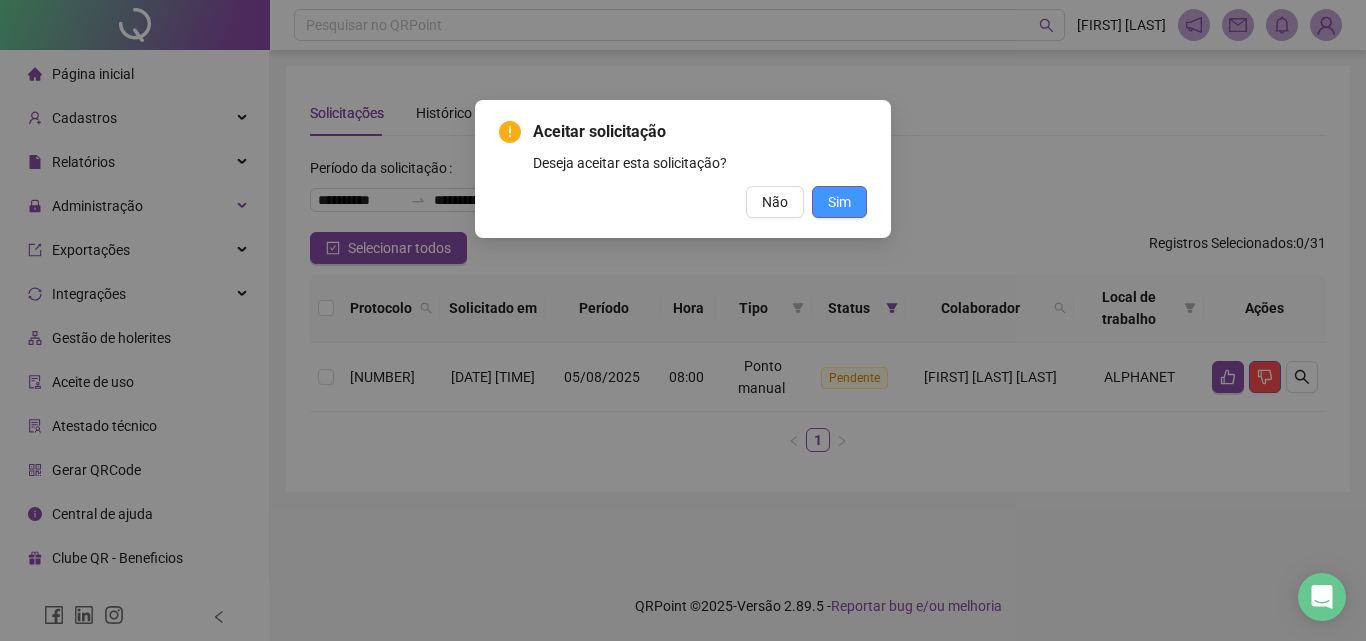 click on "Sim" at bounding box center [839, 202] 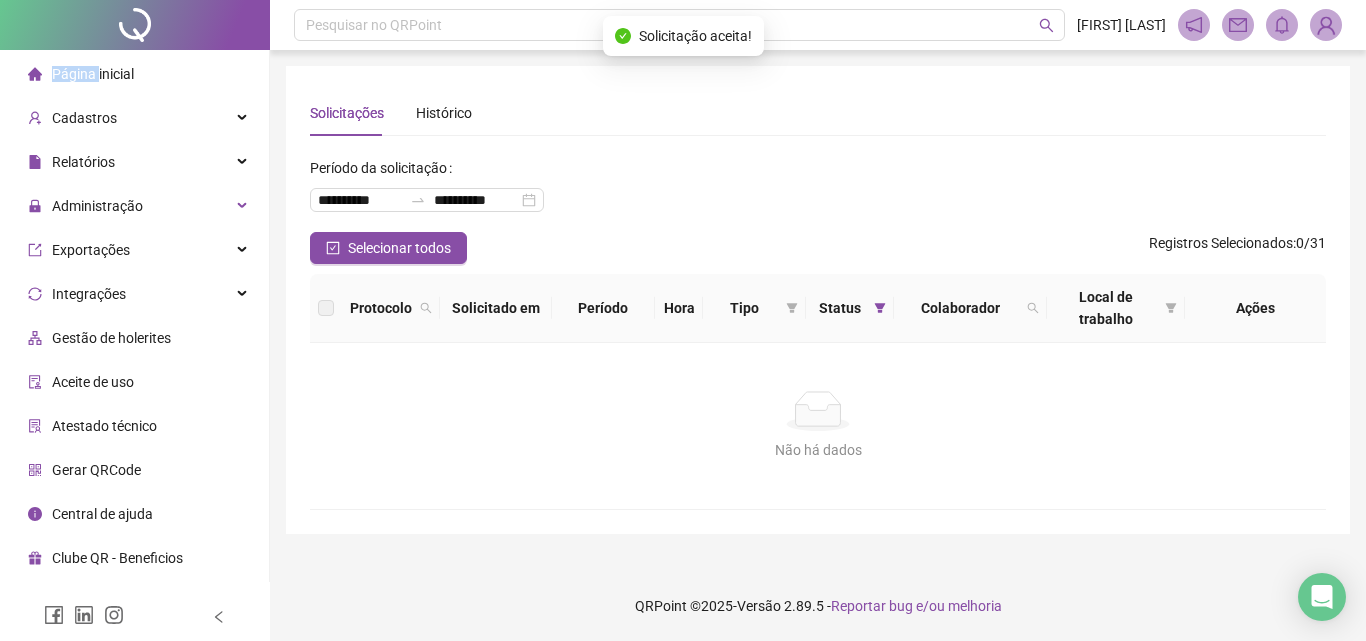 click on "Página inicial" at bounding box center (81, 74) 